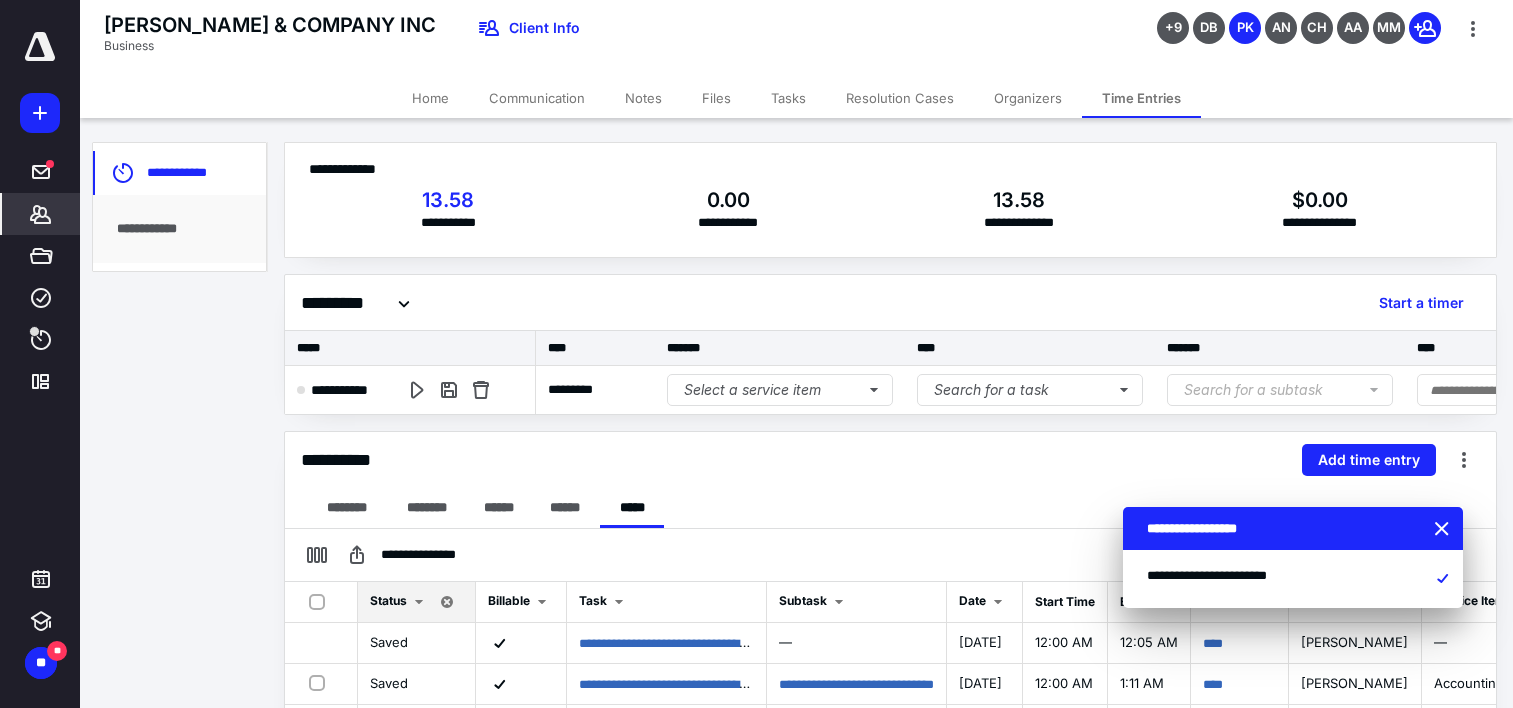 scroll, scrollTop: 0, scrollLeft: 0, axis: both 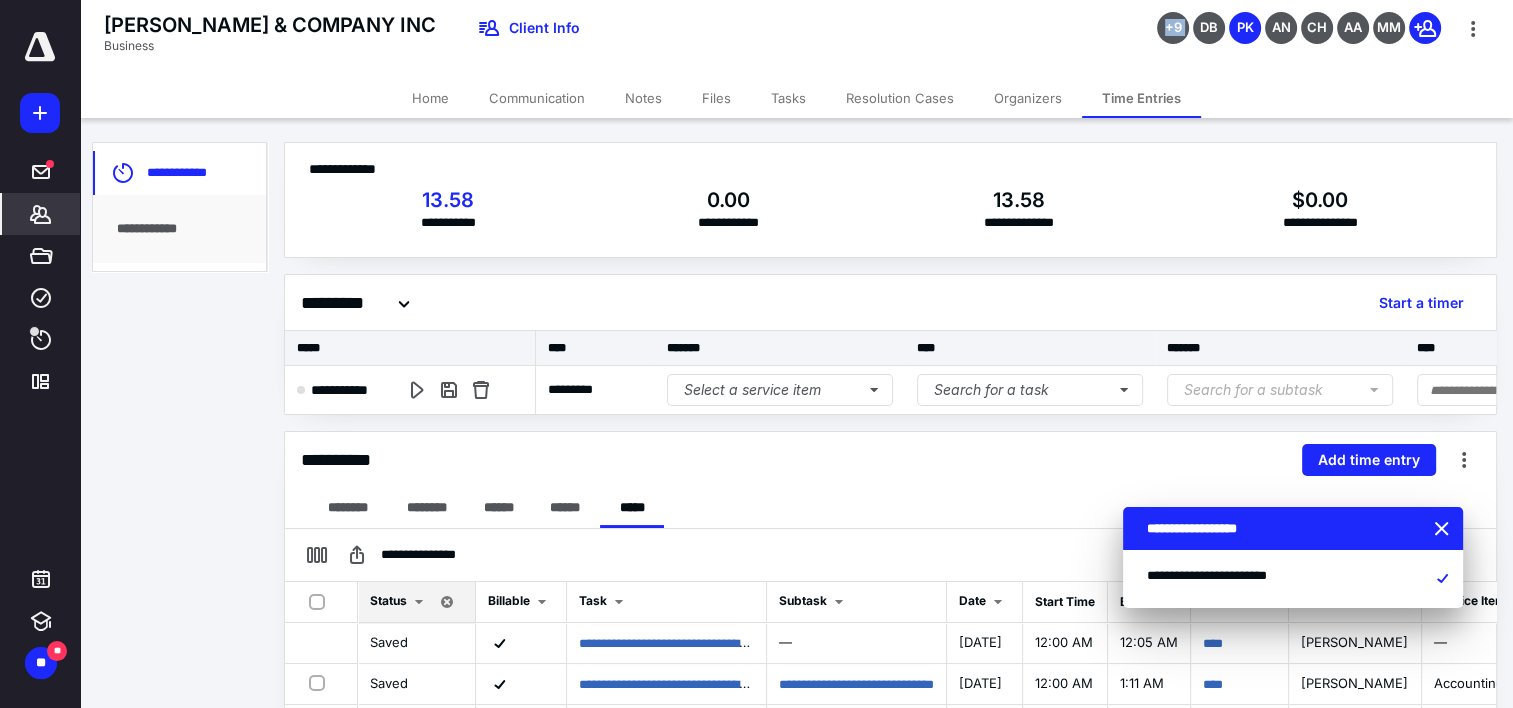 drag, startPoint x: 0, startPoint y: 0, endPoint x: 975, endPoint y: 53, distance: 976.43945 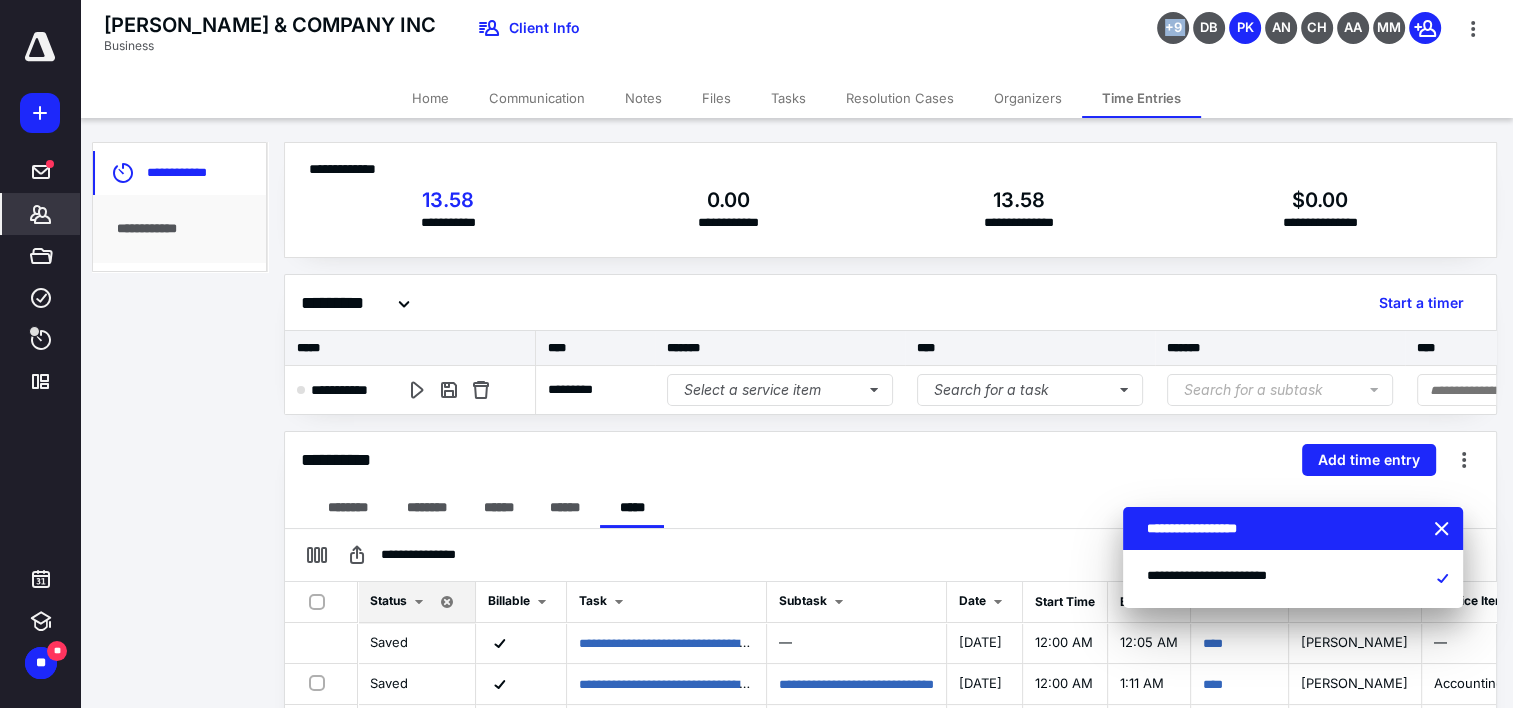 click on "[PERSON_NAME] & COMPANY INC Business Client Info +9 DB PK AN CH AA MM" at bounding box center [796, 39] 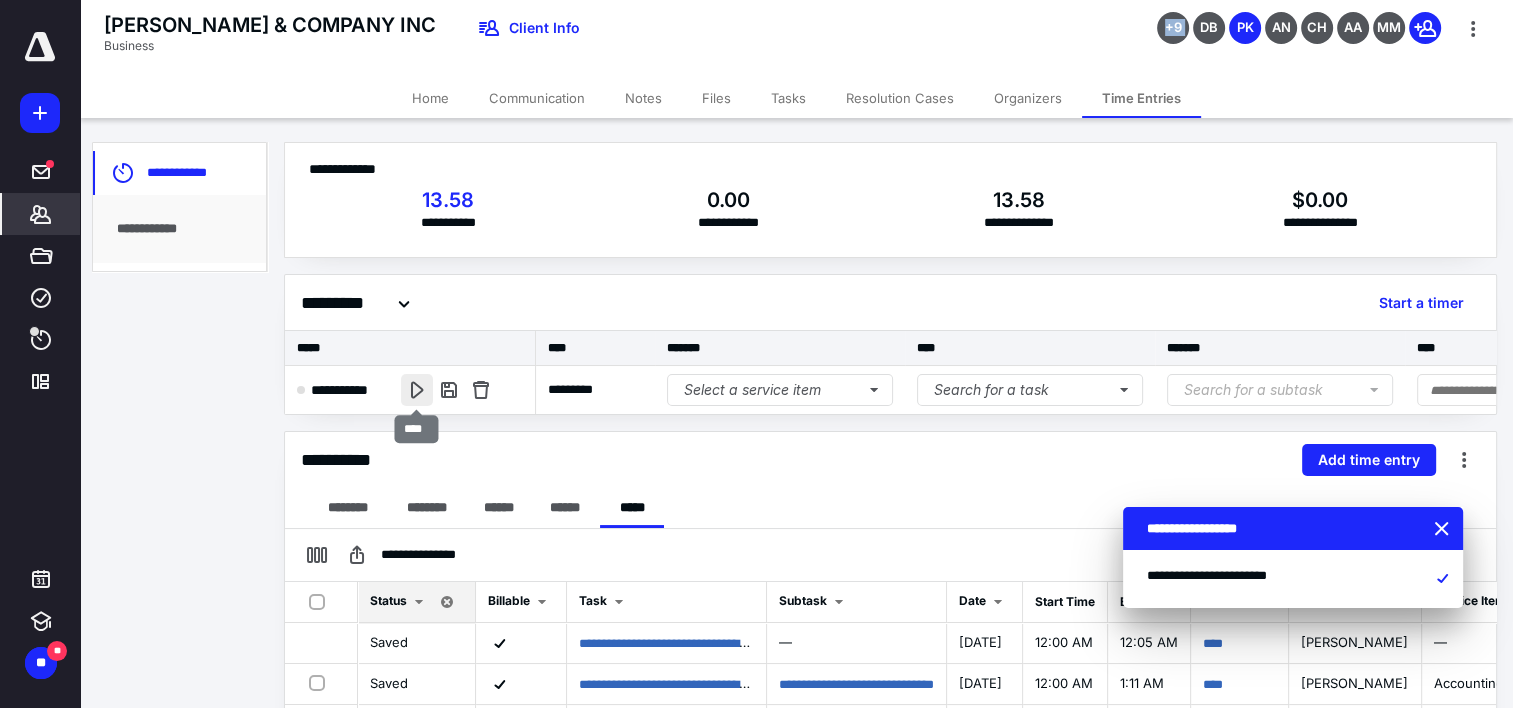 click at bounding box center [417, 390] 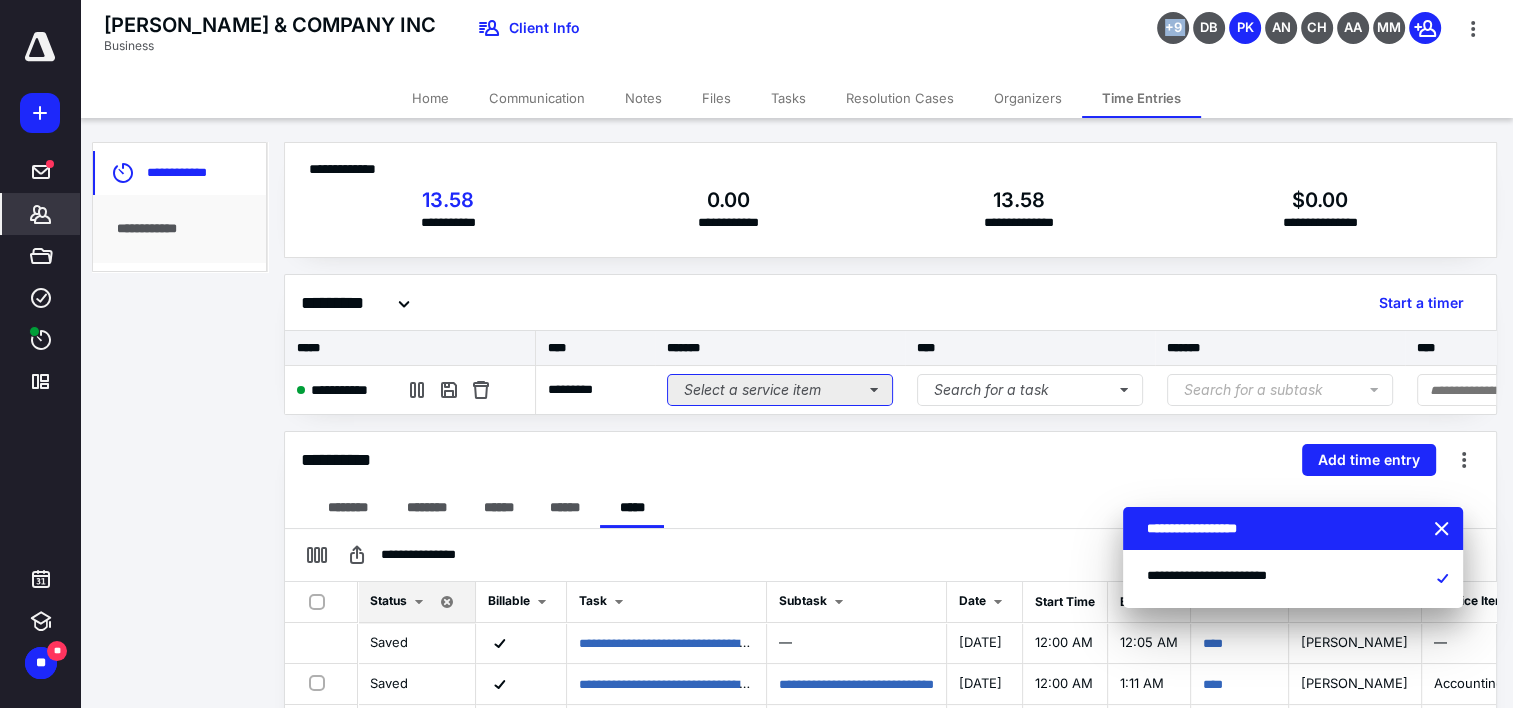 click on "Select a service item" at bounding box center [780, 390] 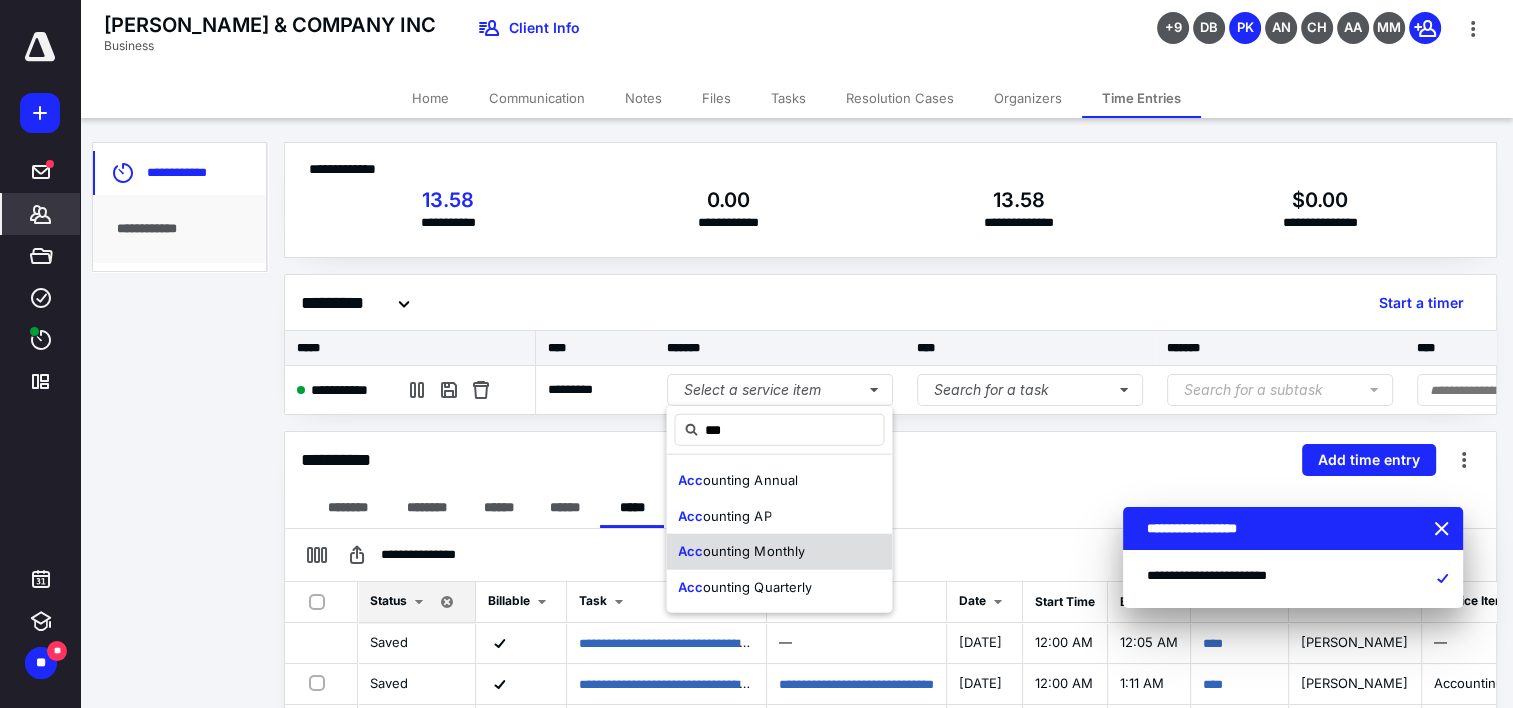 click on "Acc ounting Monthly" at bounding box center [741, 552] 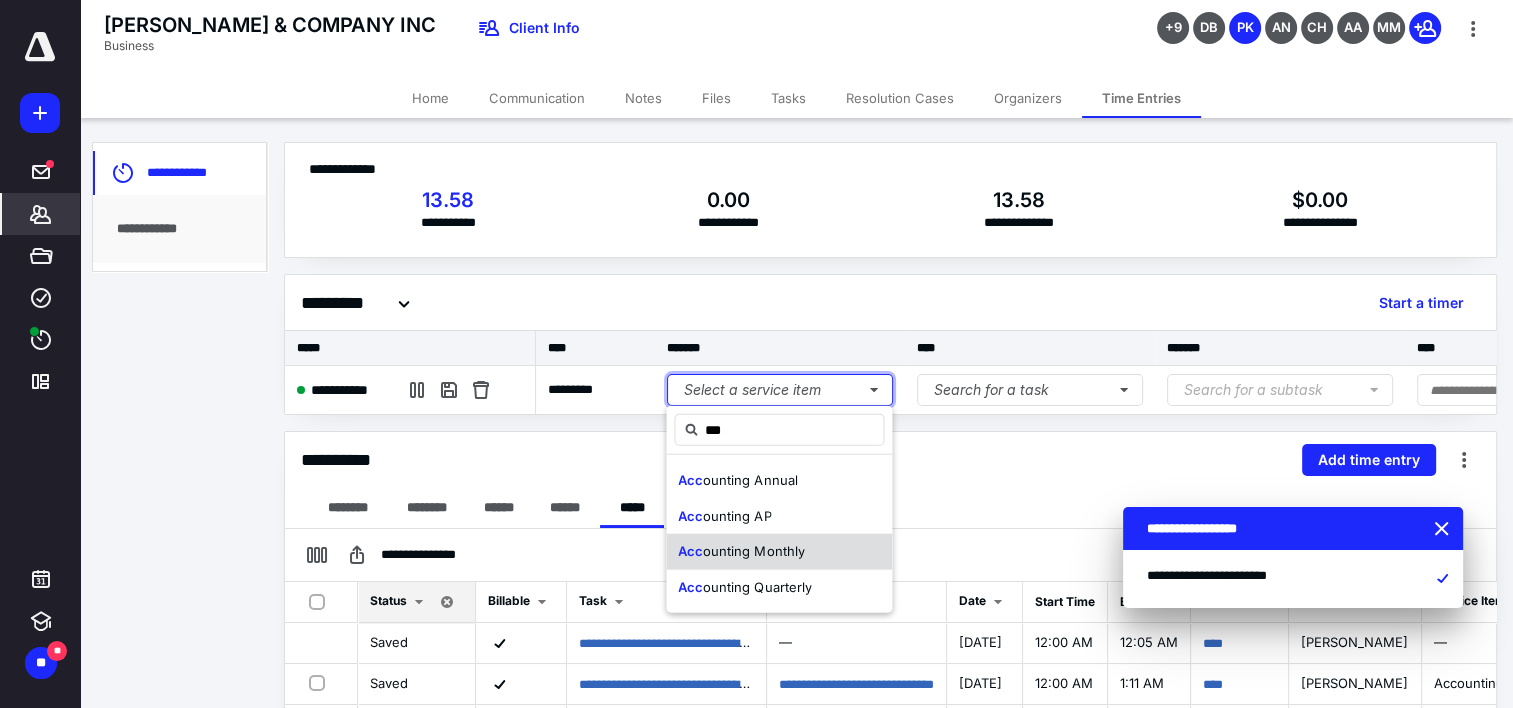 type 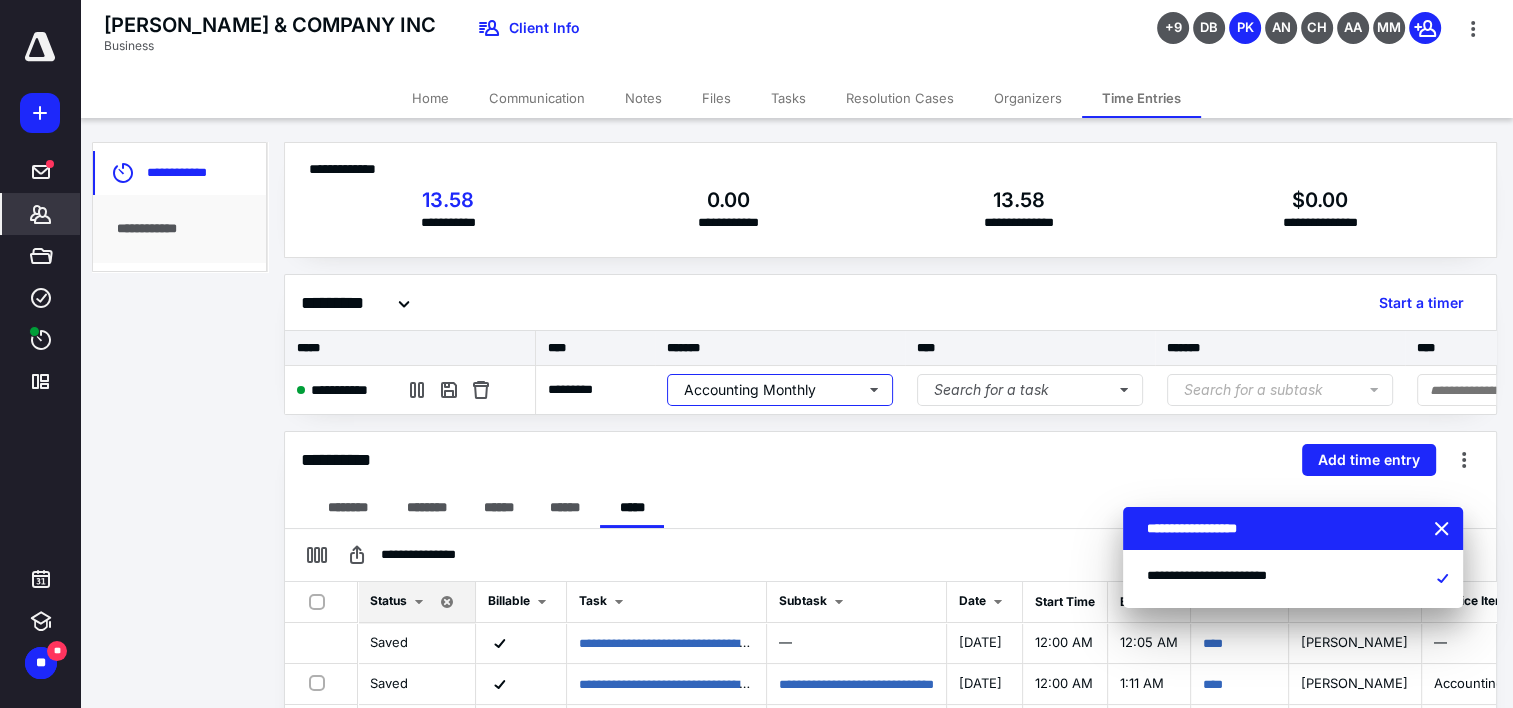 scroll, scrollTop: 0, scrollLeft: 201, axis: horizontal 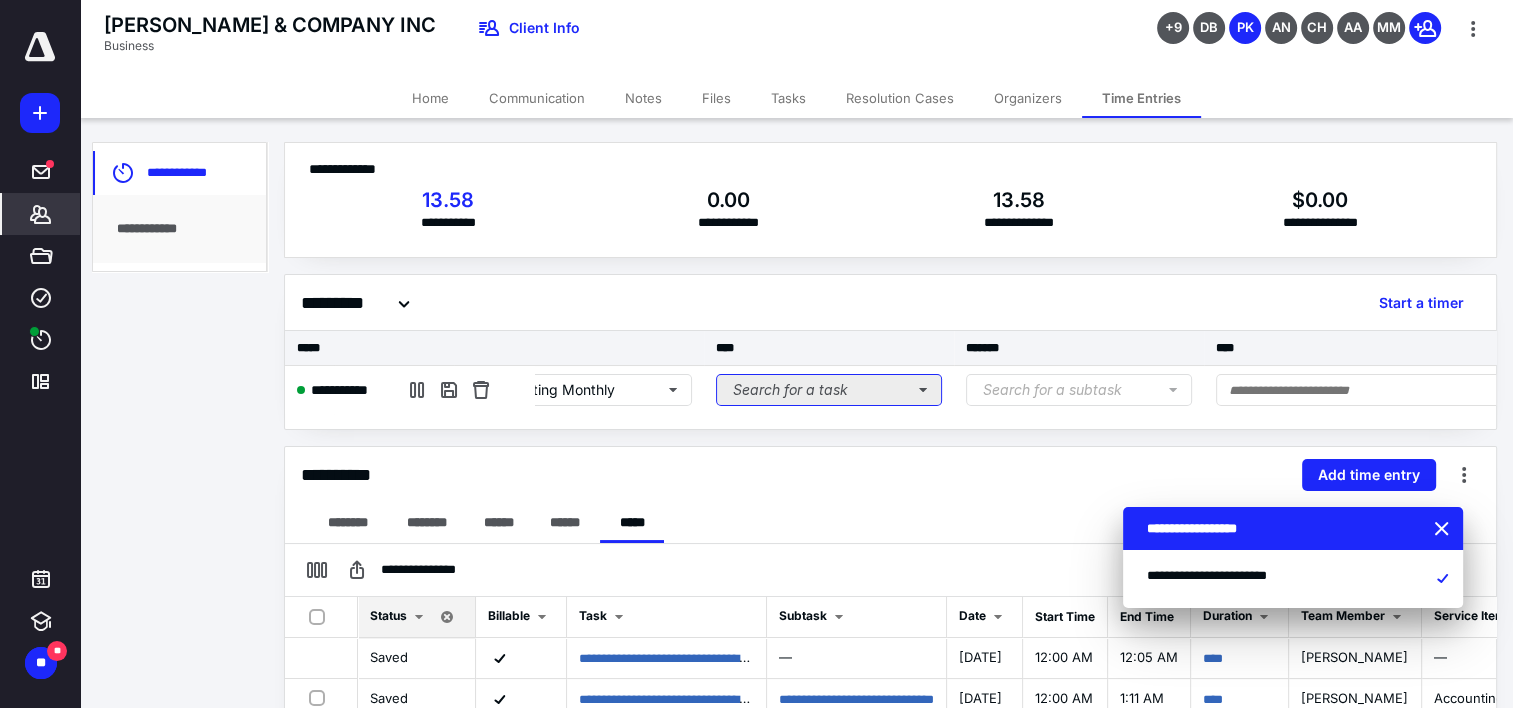 click on "Search for a task" at bounding box center [829, 390] 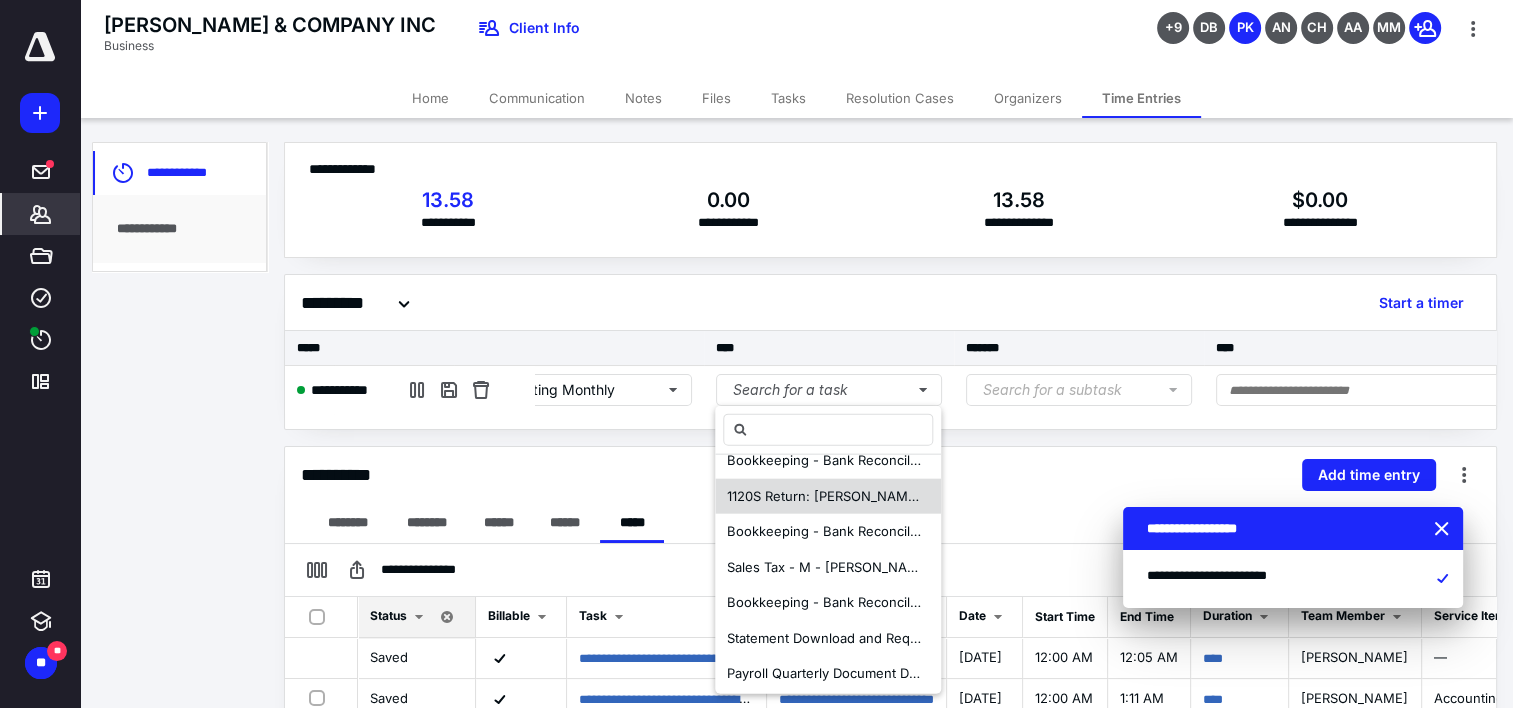 scroll, scrollTop: 25, scrollLeft: 0, axis: vertical 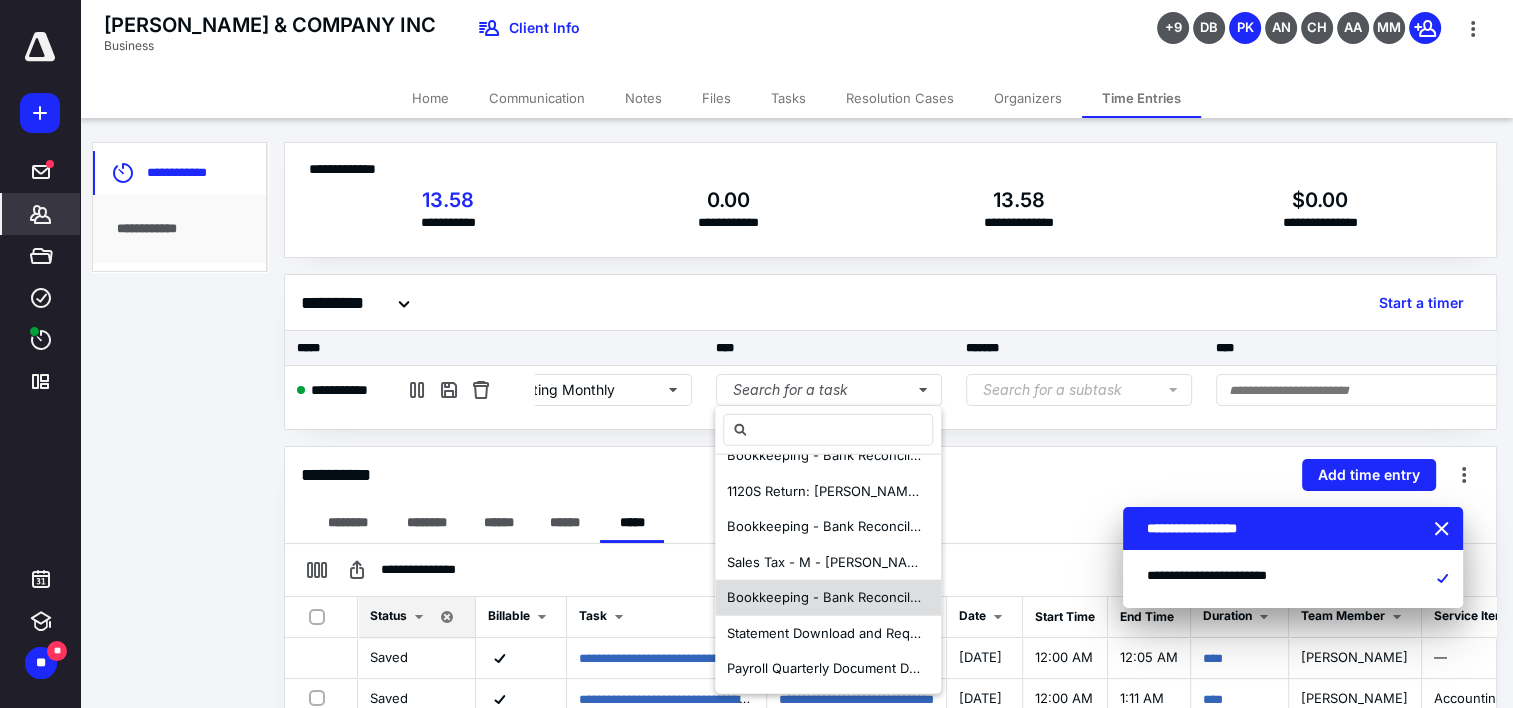 click on "Bookkeeping - Bank Reconciliation [PERSON_NAME] PLANA & COMPANY INC" at bounding box center (828, 598) 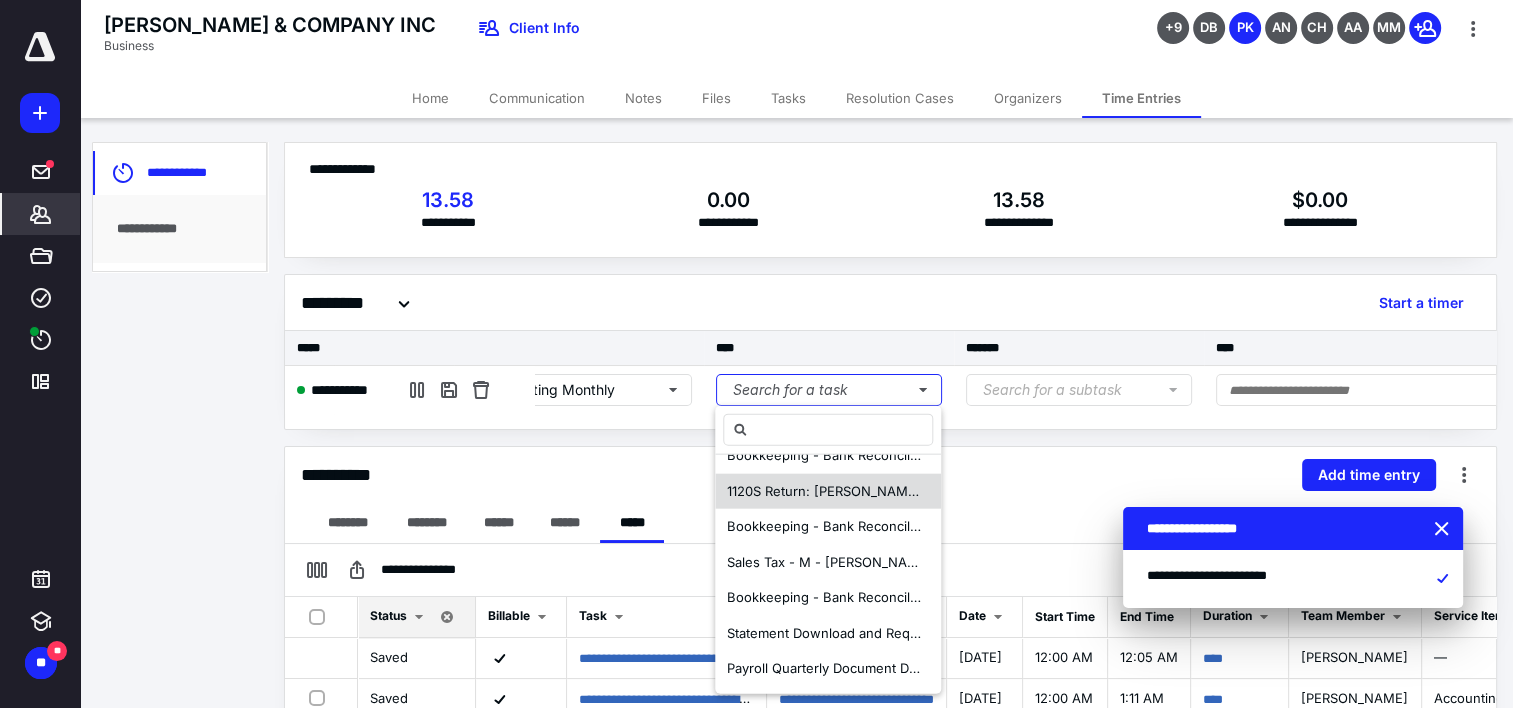 scroll, scrollTop: 0, scrollLeft: 0, axis: both 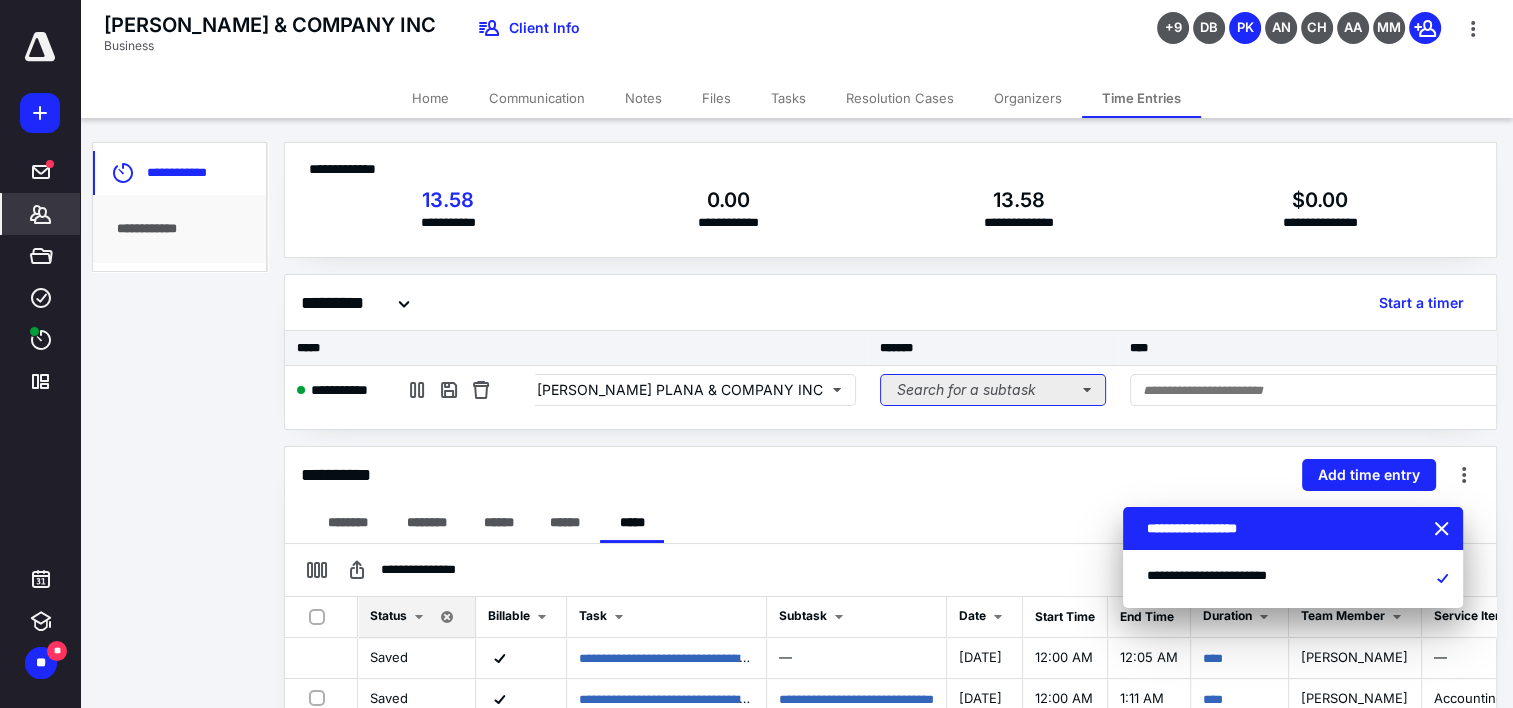 click on "Search for a subtask" at bounding box center (993, 390) 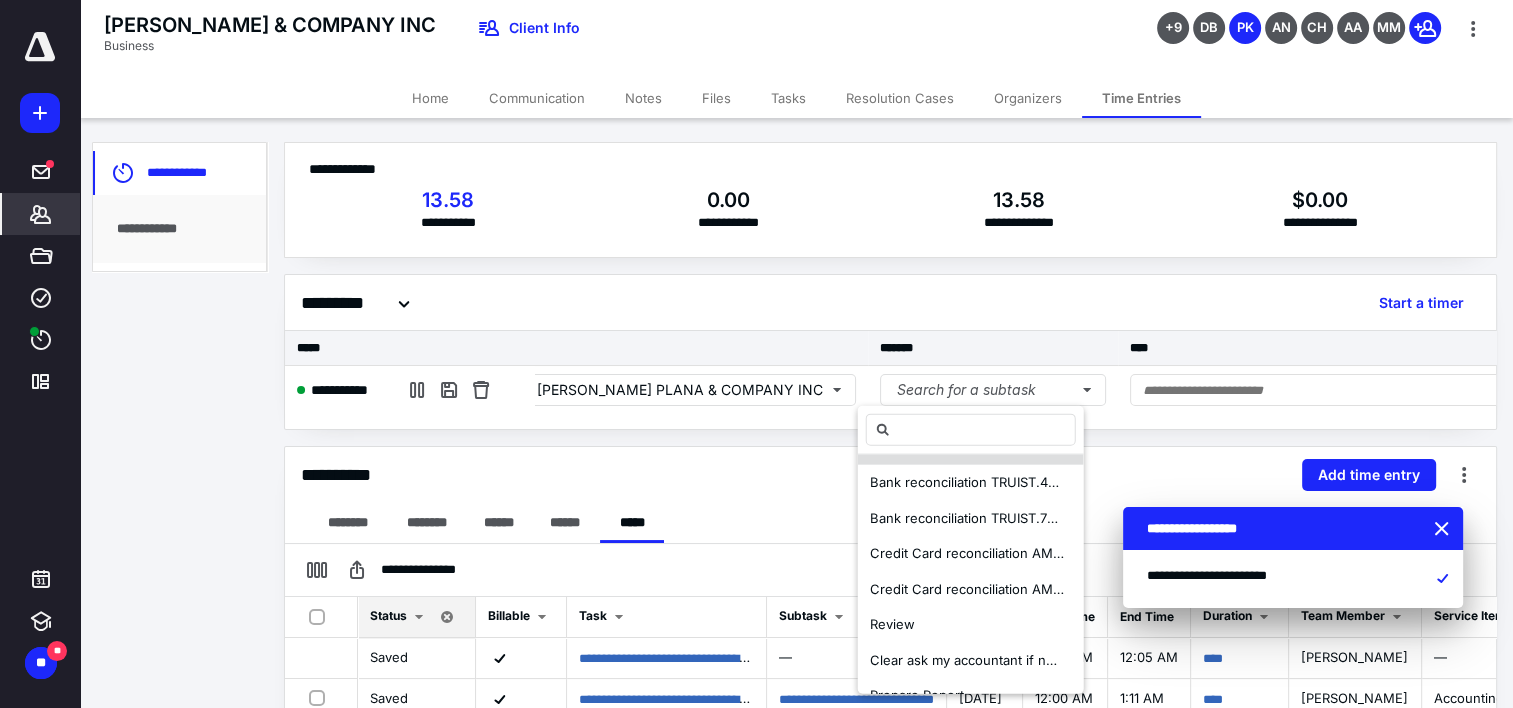 scroll, scrollTop: 100, scrollLeft: 0, axis: vertical 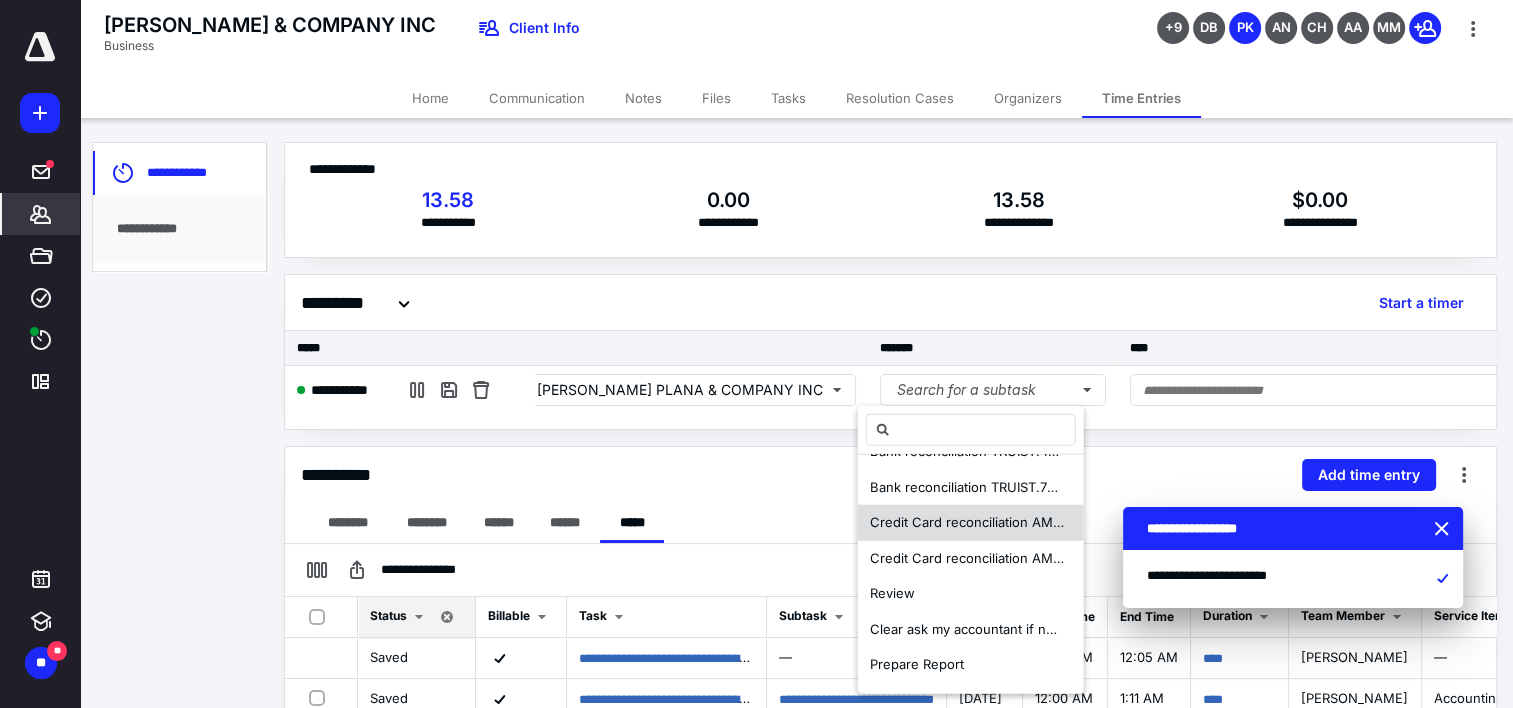 click on "Credit Card reconciliation AMEX CC.63006" at bounding box center [1004, 522] 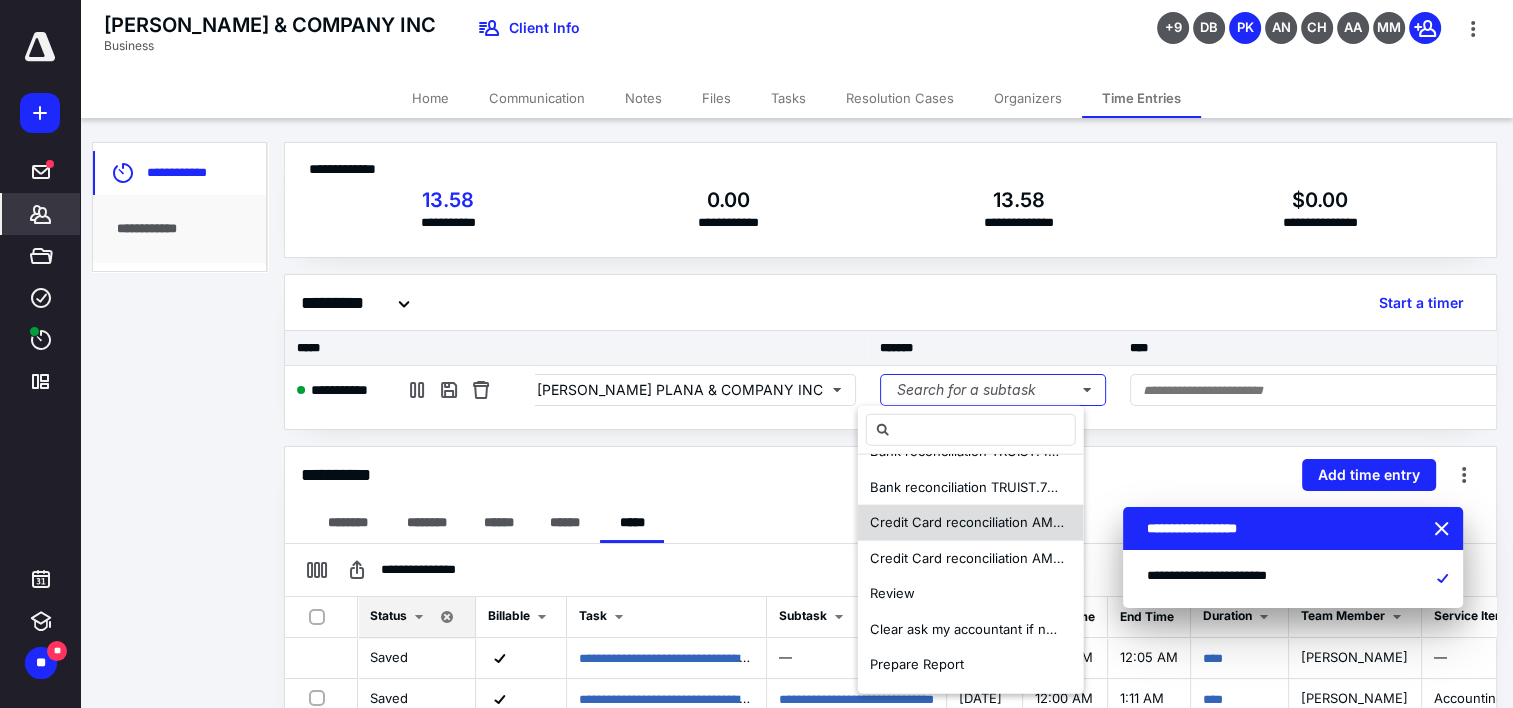 scroll, scrollTop: 0, scrollLeft: 0, axis: both 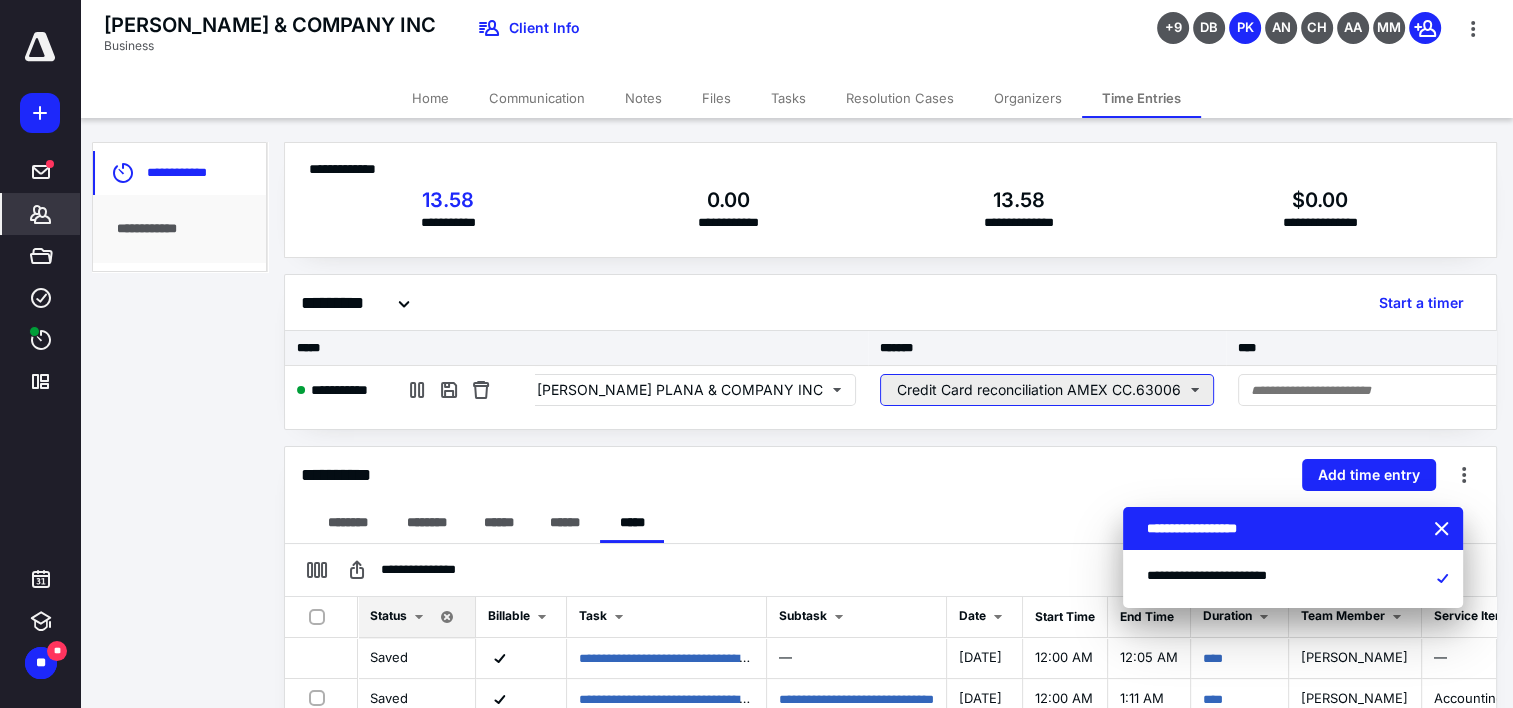 click on "Credit Card reconciliation AMEX CC.63006" at bounding box center [1047, 390] 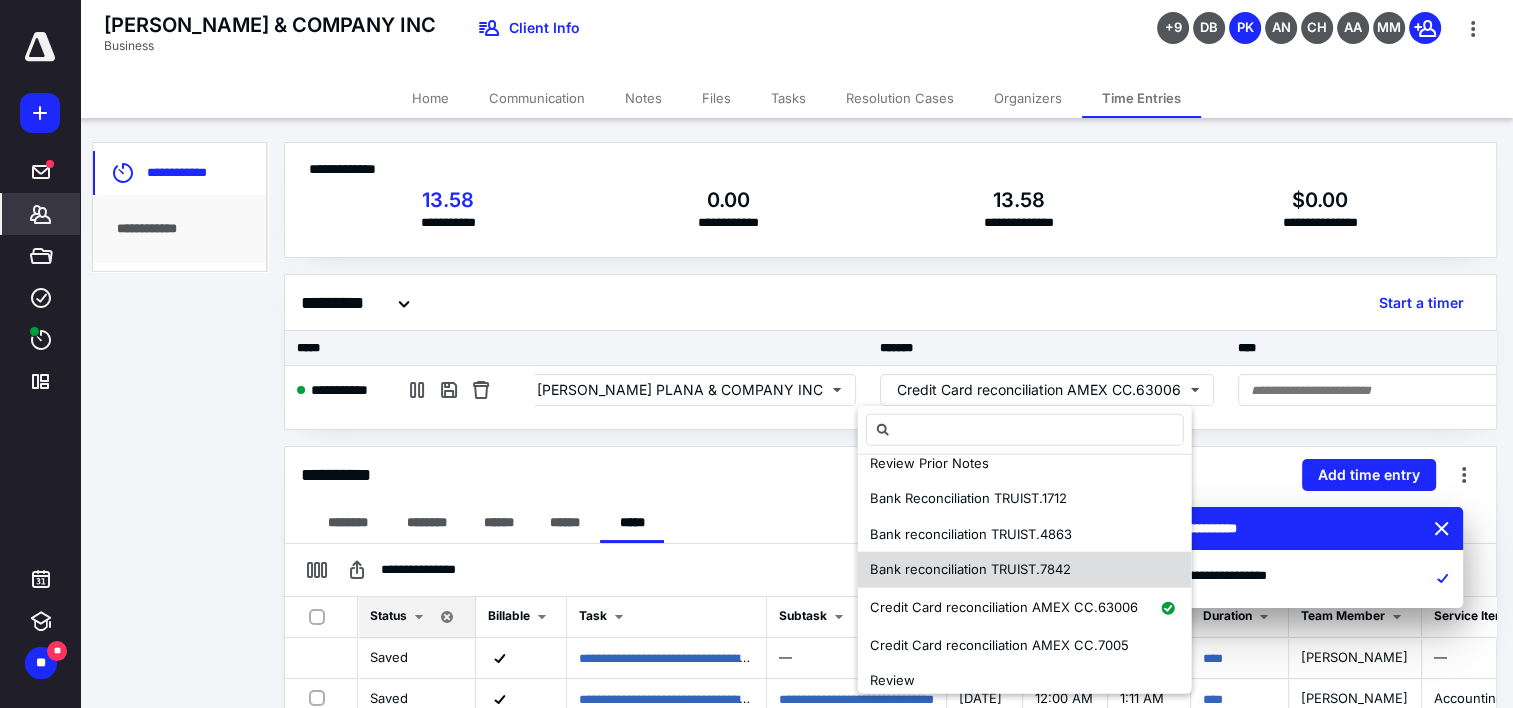 scroll, scrollTop: 100, scrollLeft: 0, axis: vertical 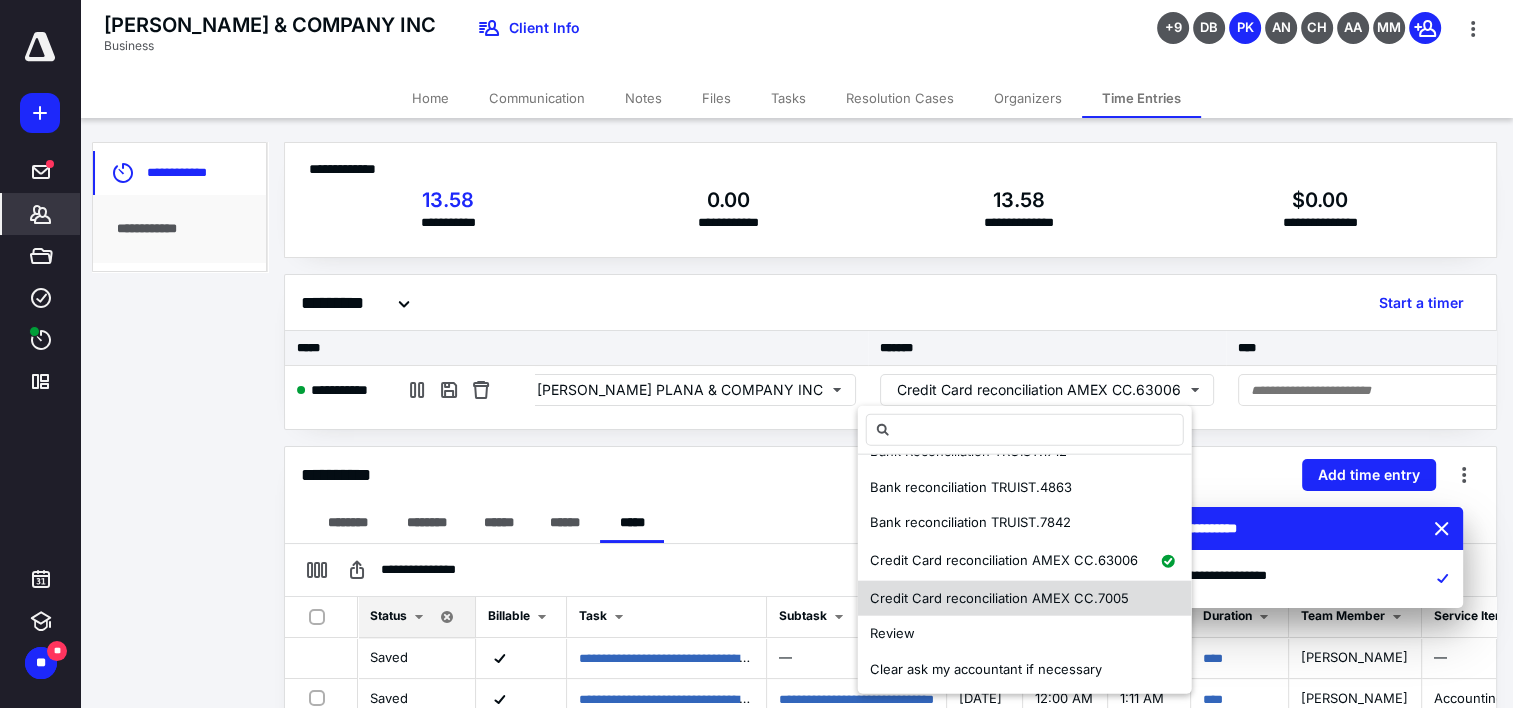 click on "Credit Card reconciliation AMEX CC.7005" at bounding box center [999, 597] 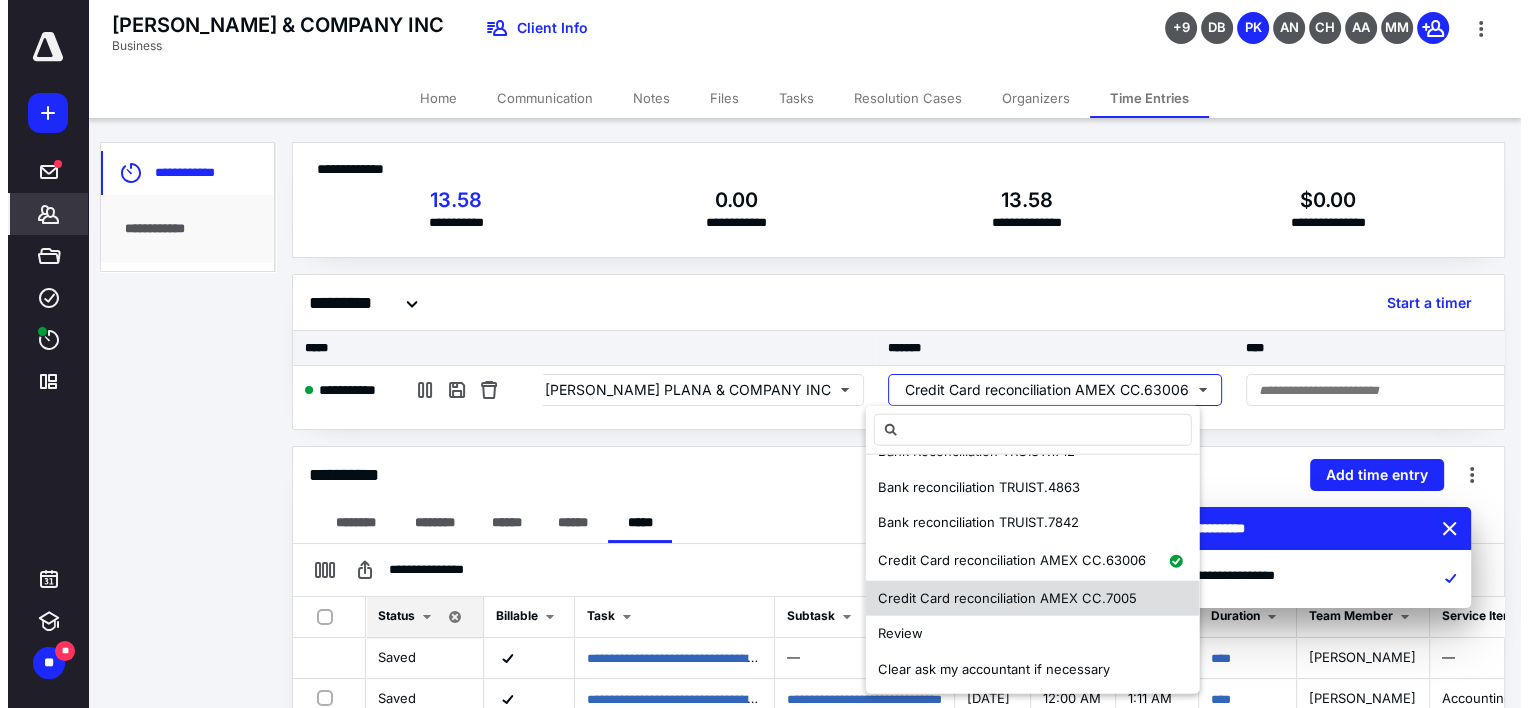 scroll, scrollTop: 0, scrollLeft: 0, axis: both 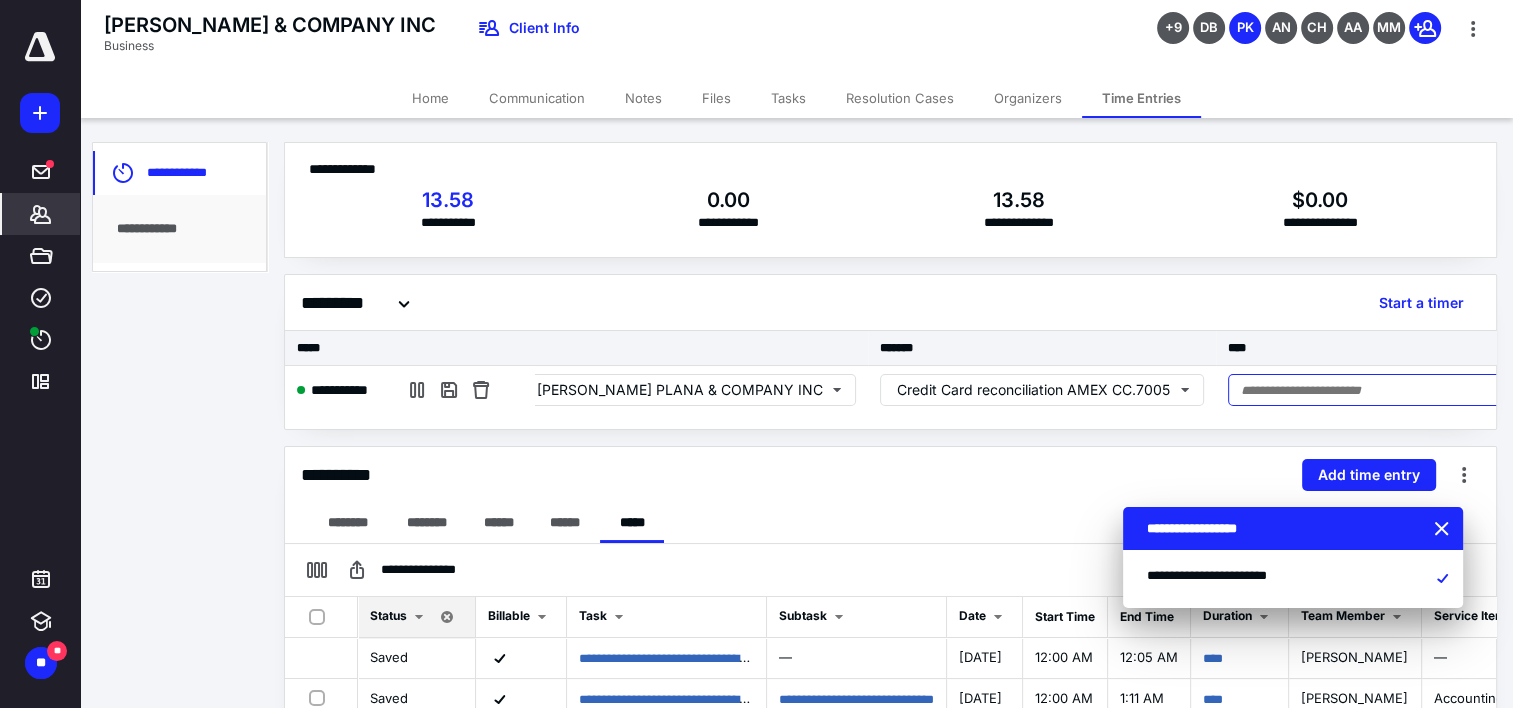 click at bounding box center [1416, 390] 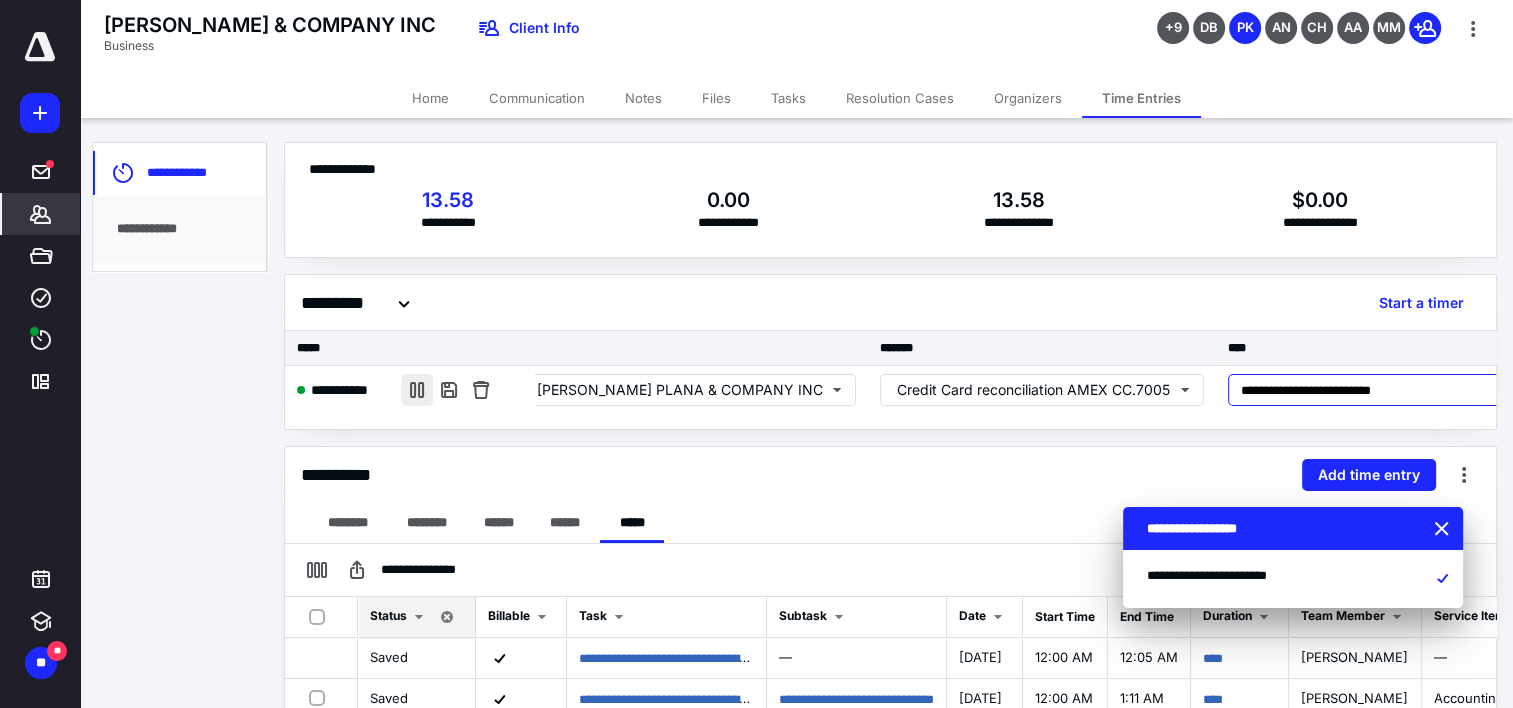 type on "**********" 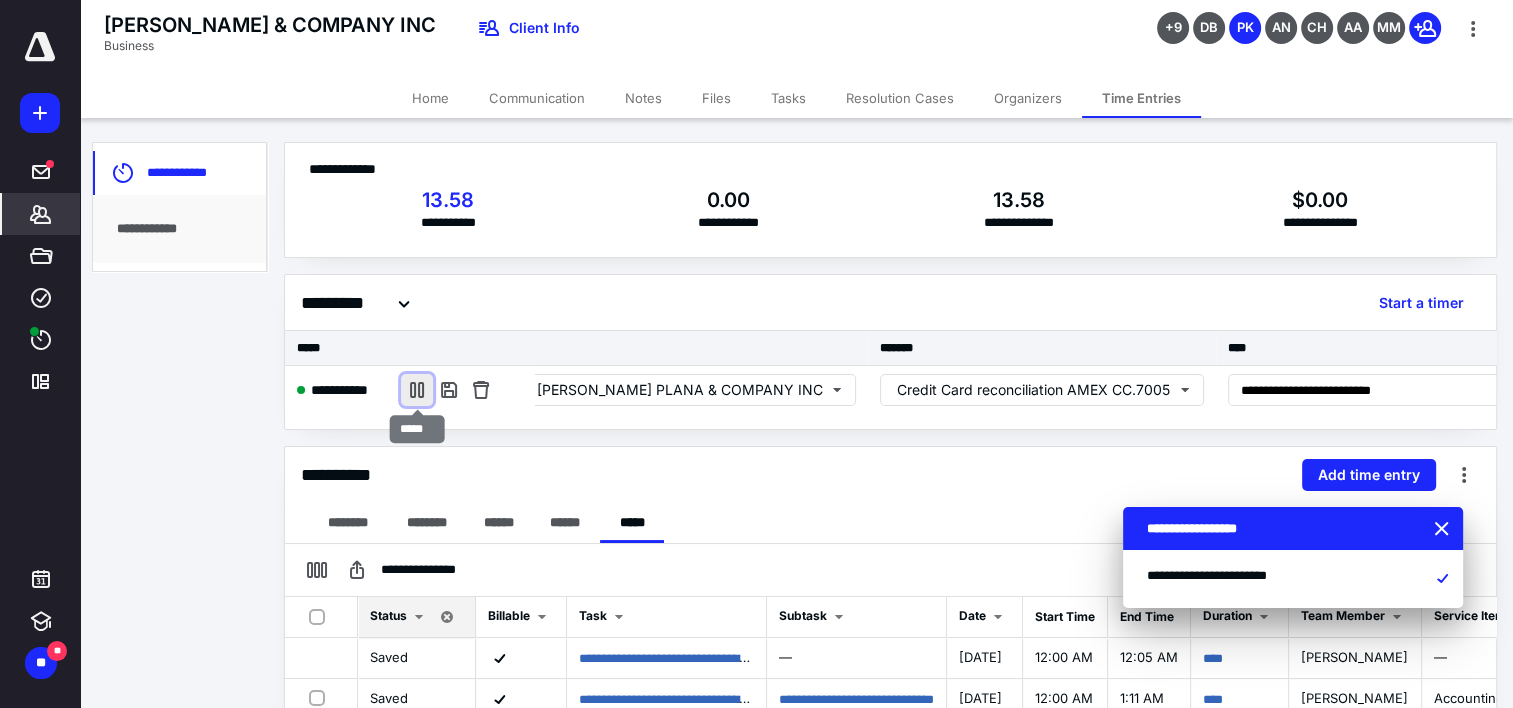 click at bounding box center (417, 390) 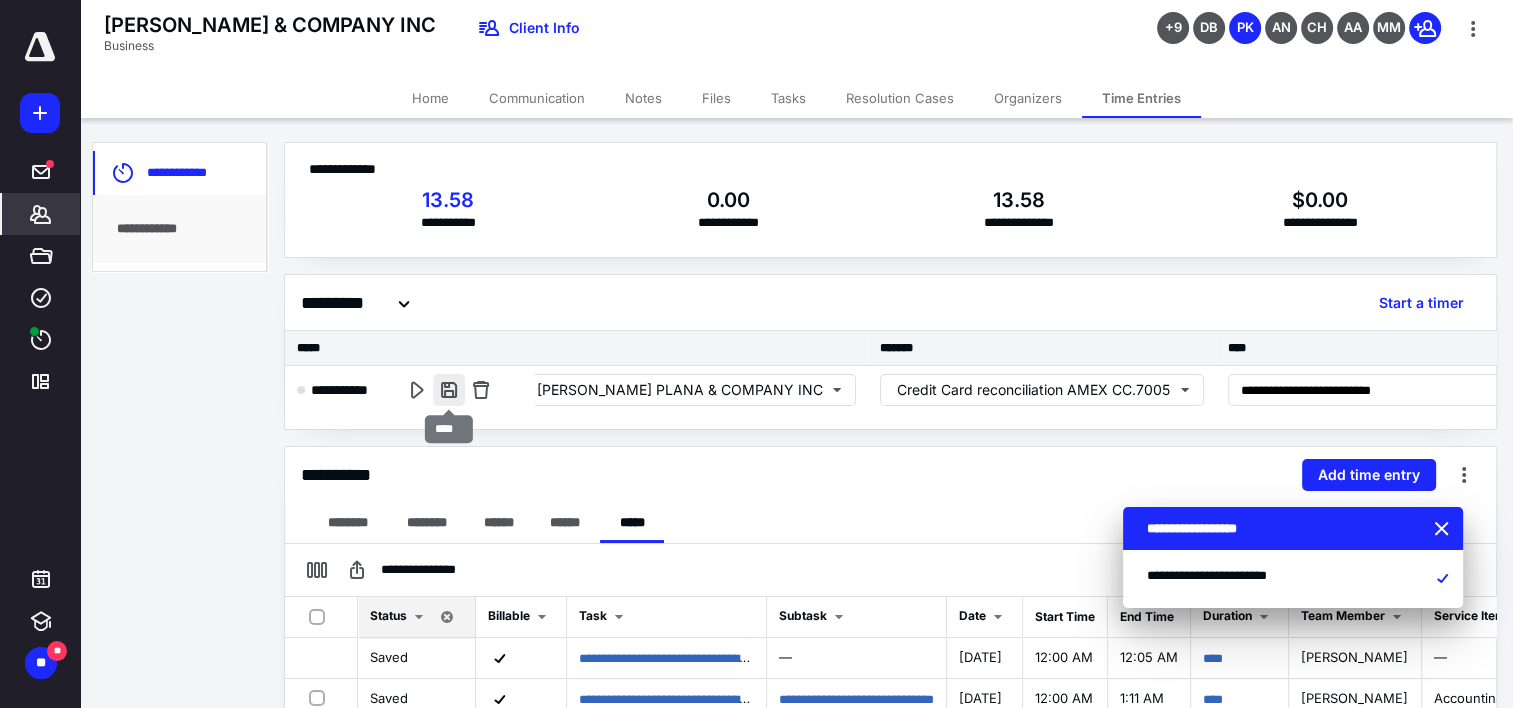 click at bounding box center (449, 390) 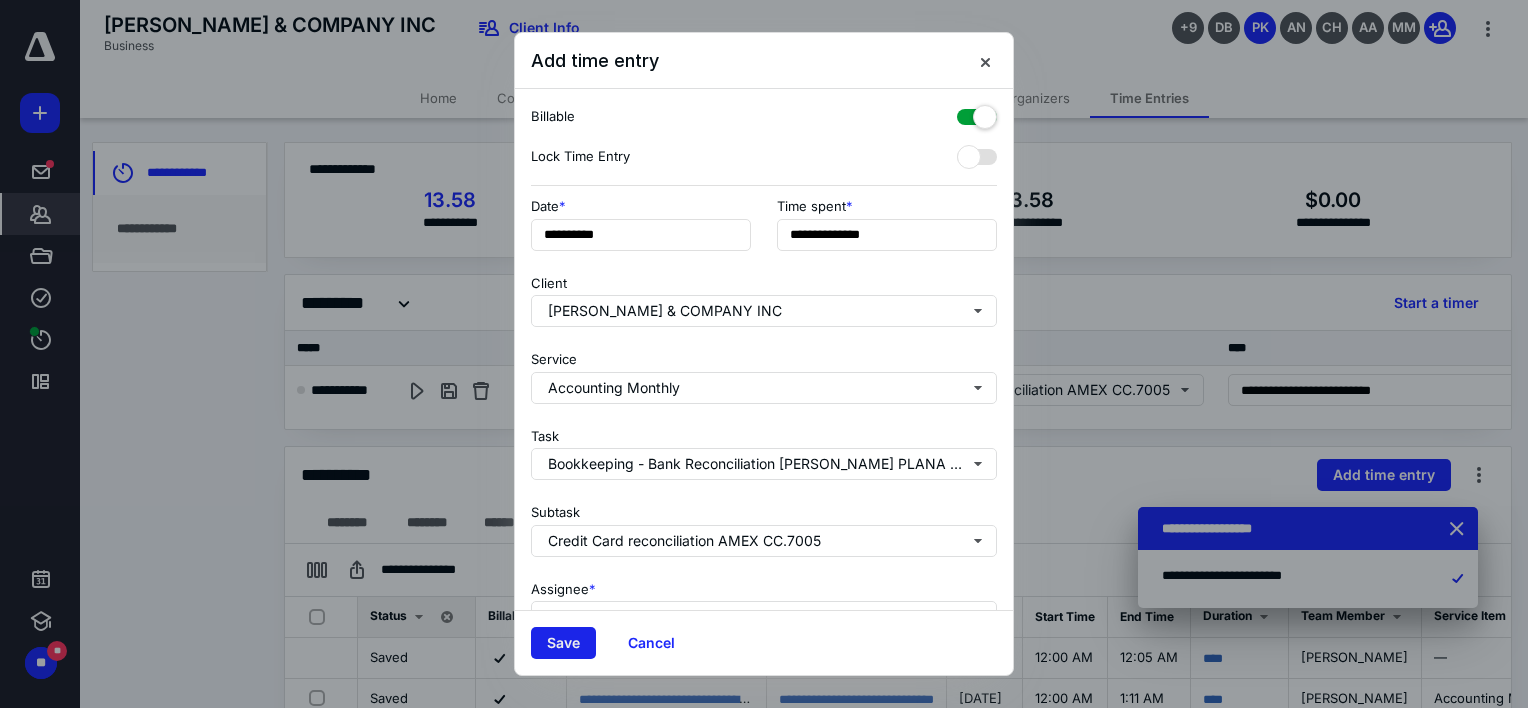 click on "Save" at bounding box center [563, 643] 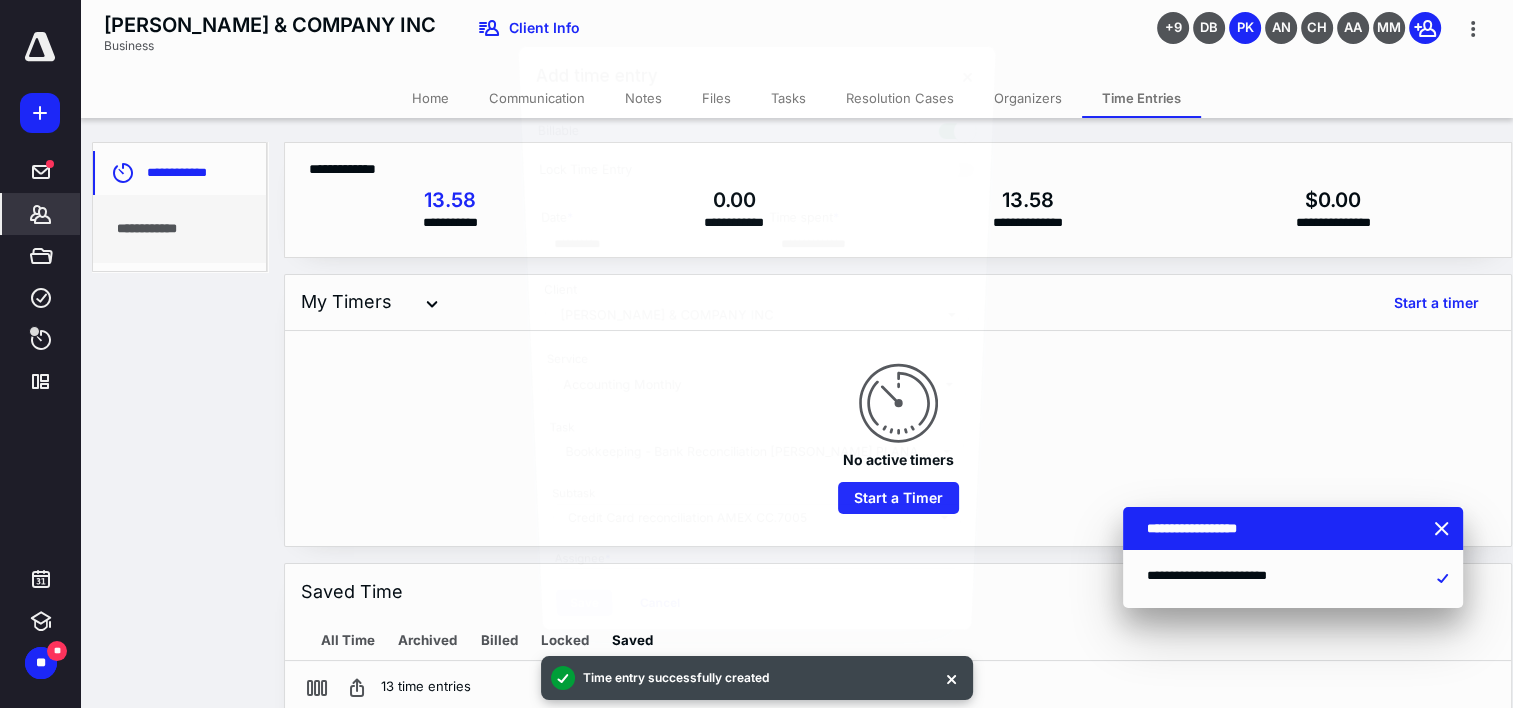 scroll, scrollTop: 0, scrollLeft: 0, axis: both 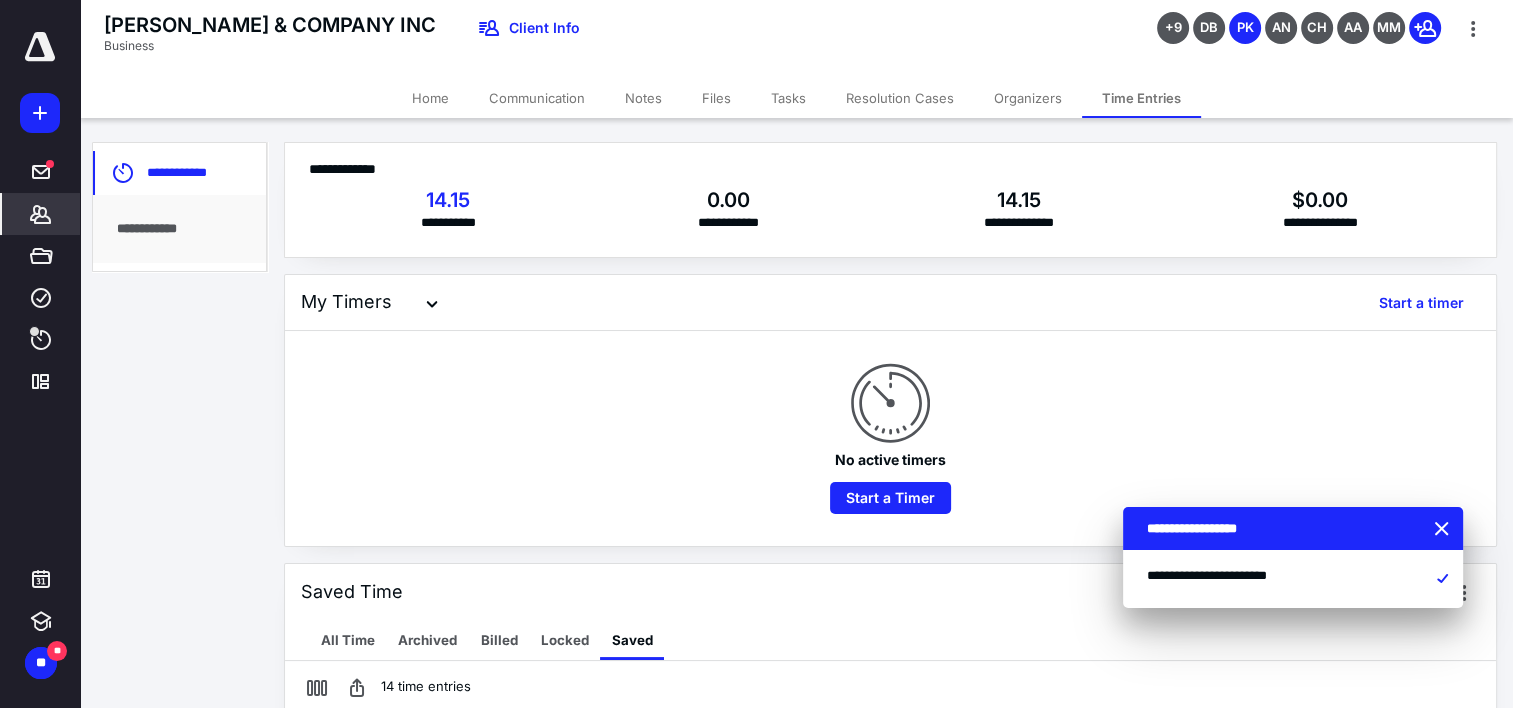 click on "Tasks" at bounding box center [788, 98] 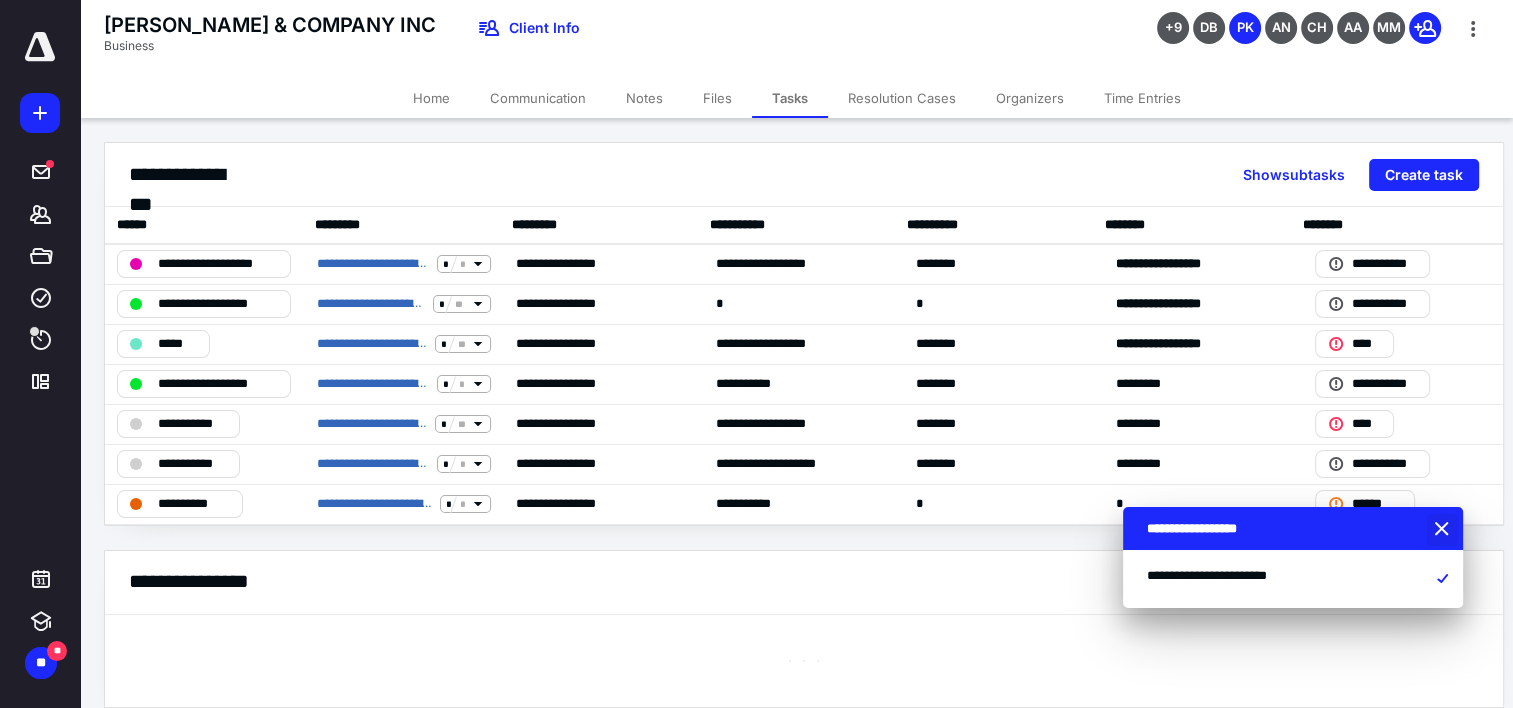 click on "**********" at bounding box center (804, 425) 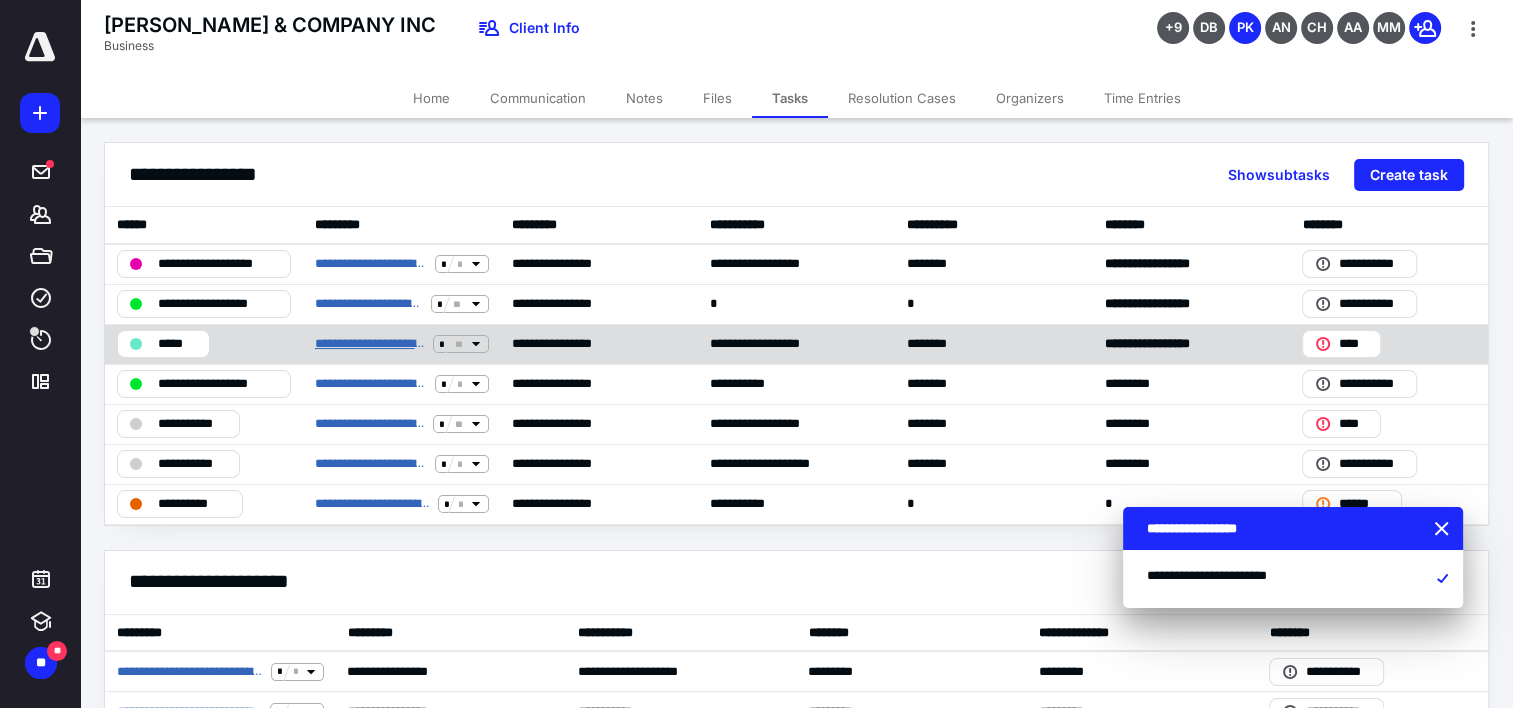 click on "**********" at bounding box center (370, 344) 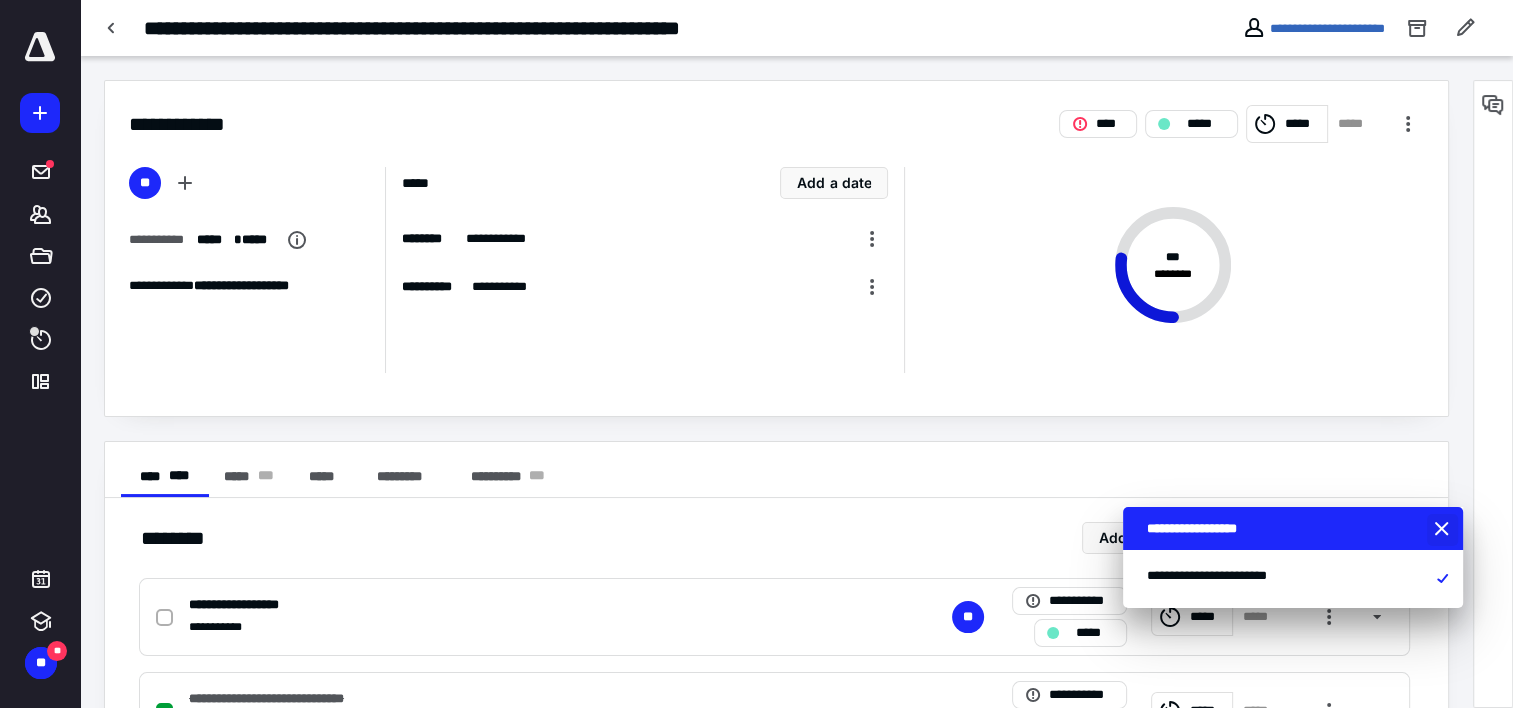 click at bounding box center (1444, 530) 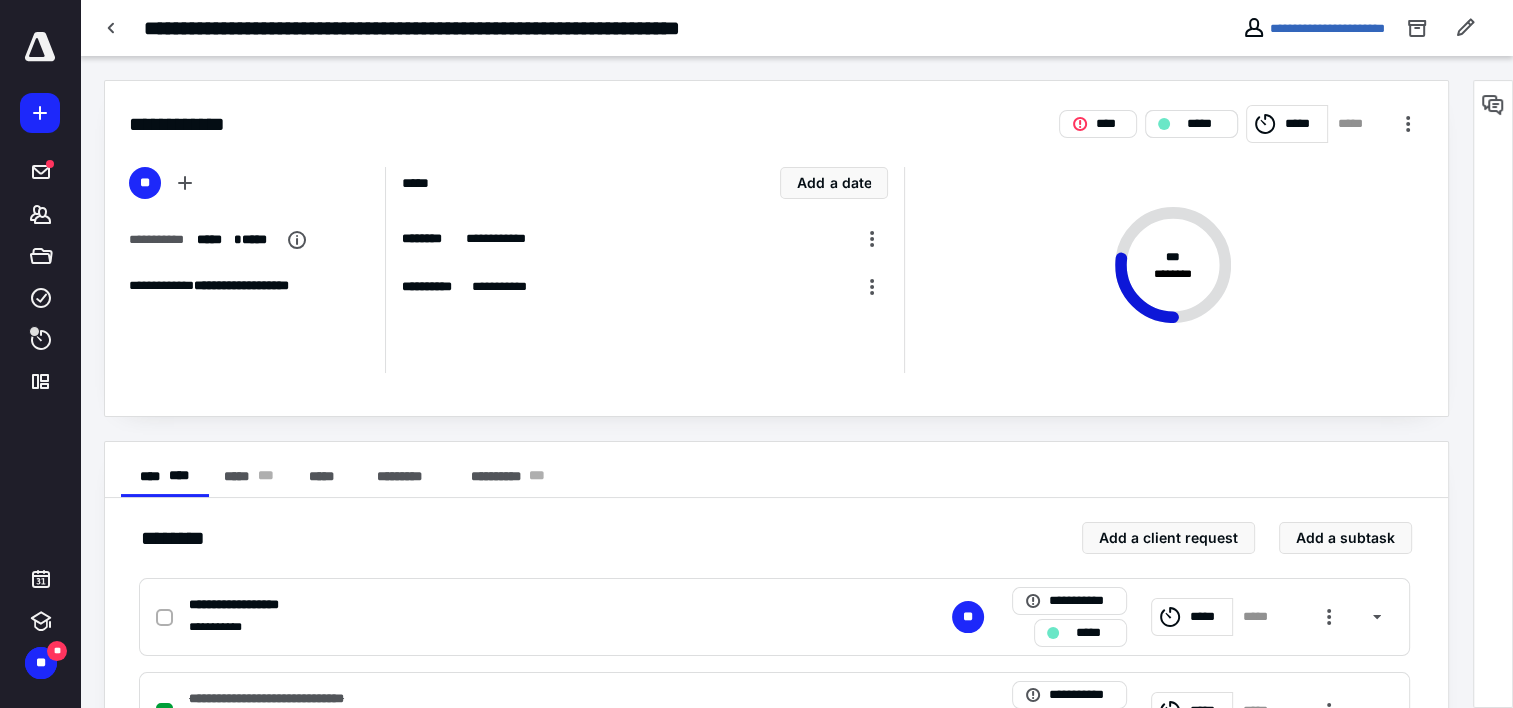 click on "*****" at bounding box center [1191, 124] 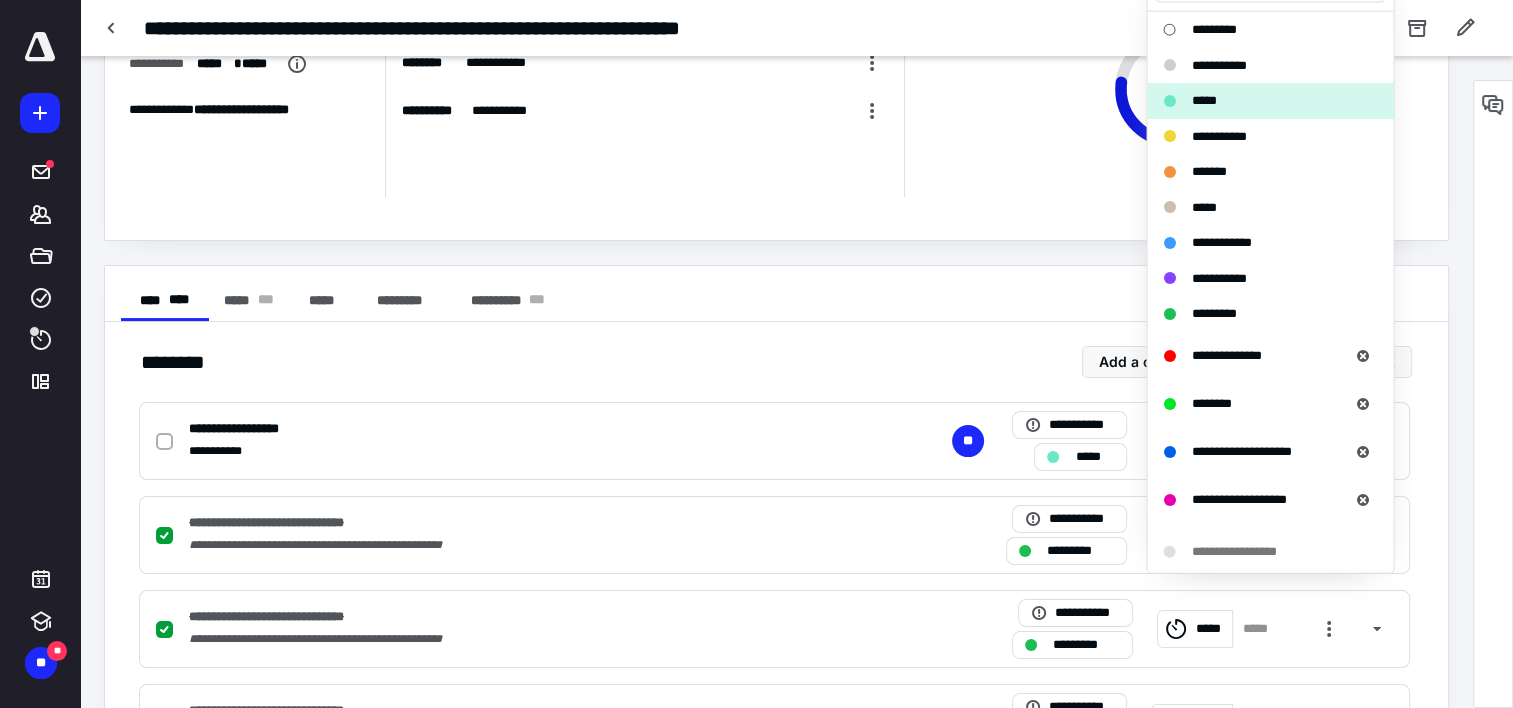 scroll, scrollTop: 0, scrollLeft: 0, axis: both 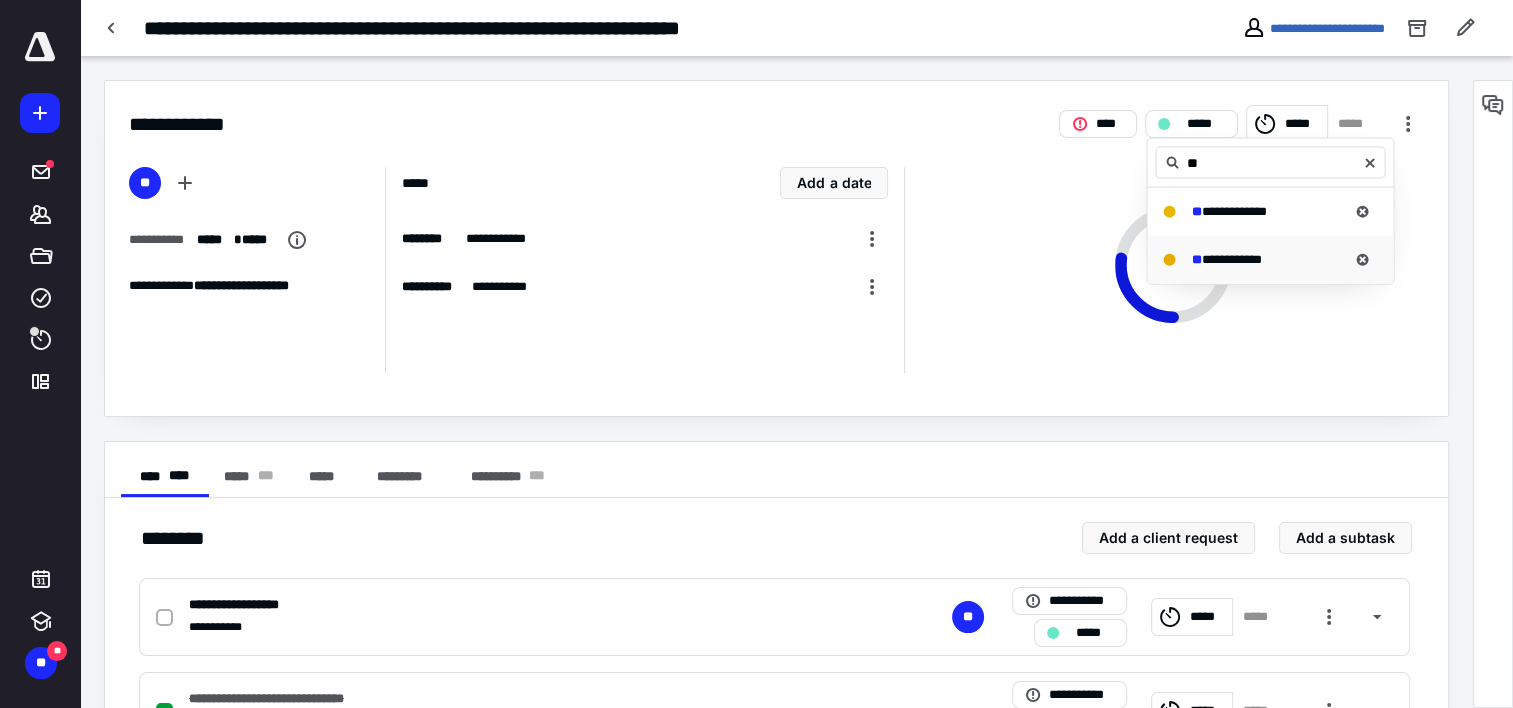 type on "**" 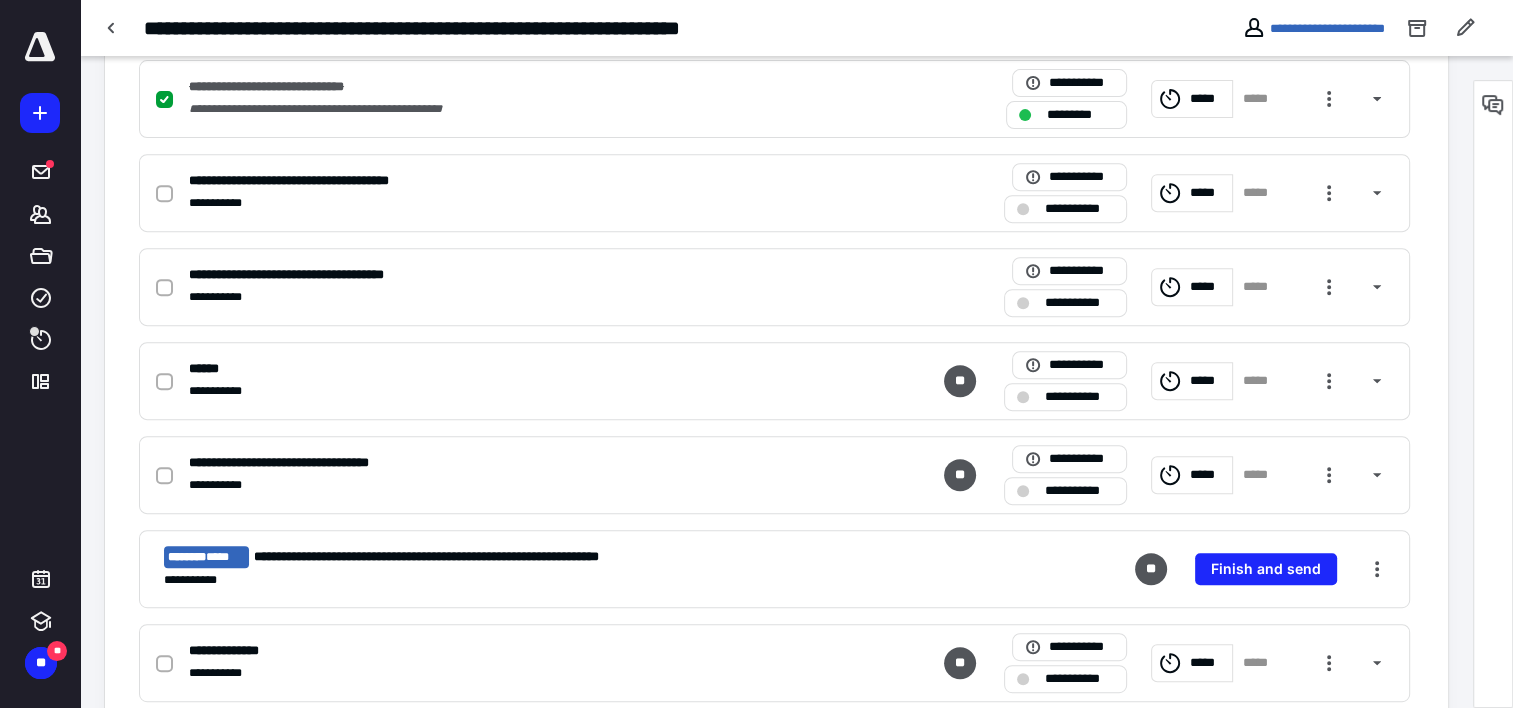 scroll, scrollTop: 300, scrollLeft: 0, axis: vertical 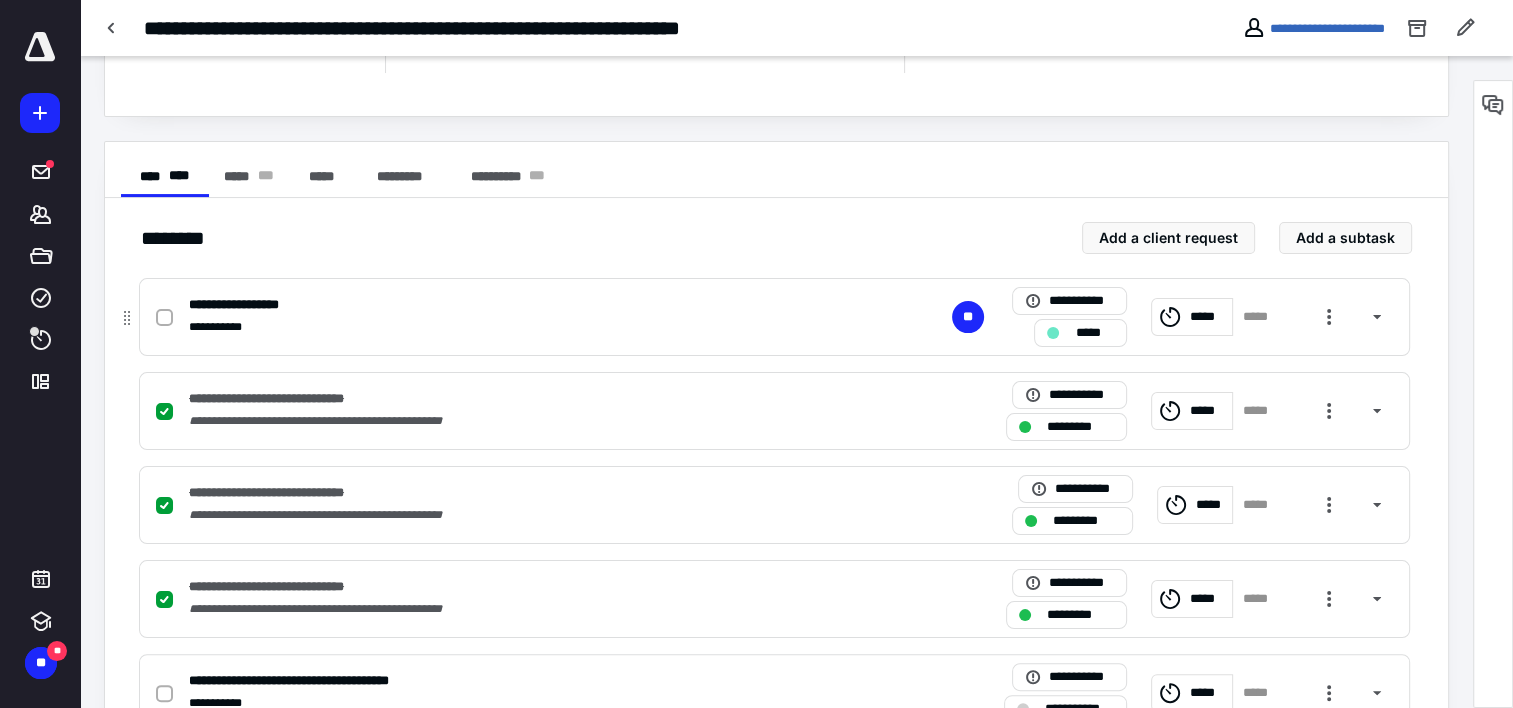 click 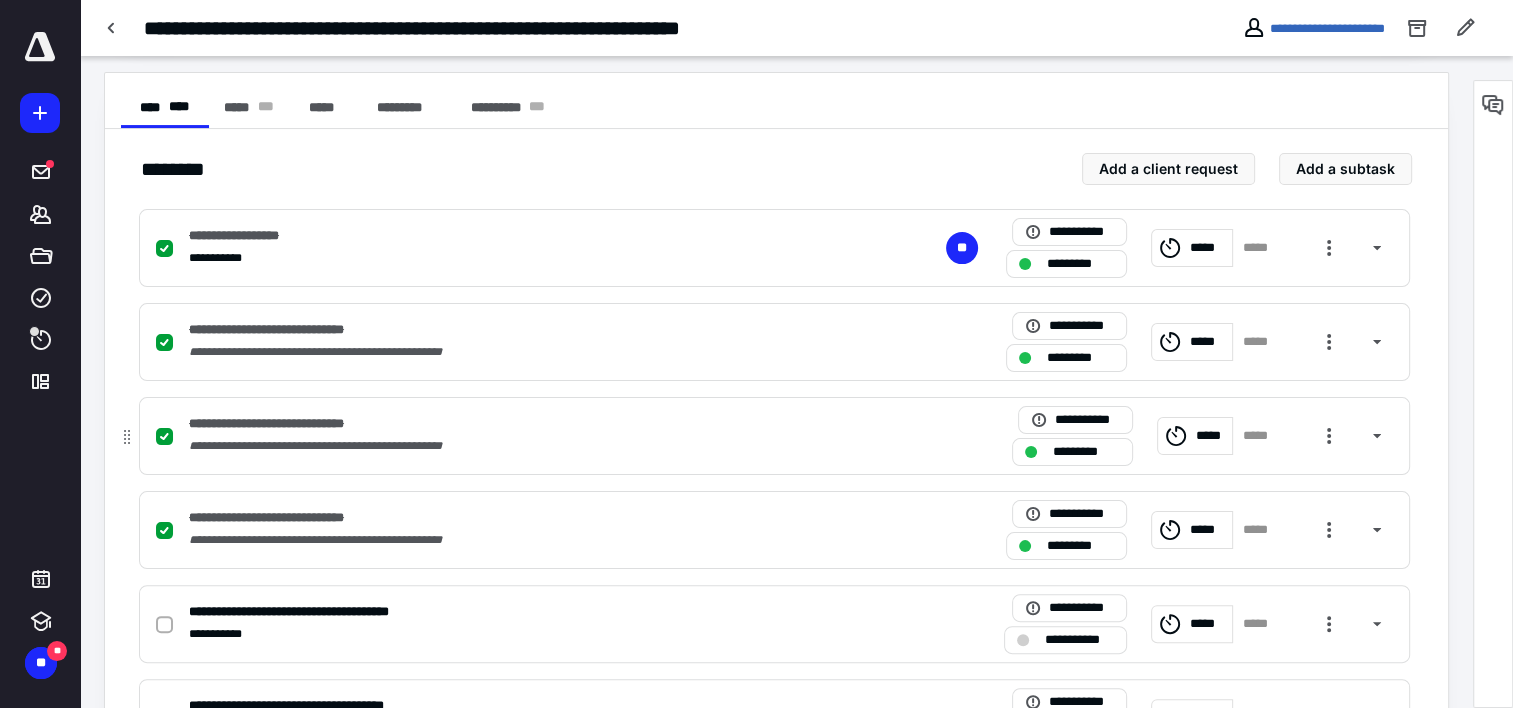scroll, scrollTop: 500, scrollLeft: 0, axis: vertical 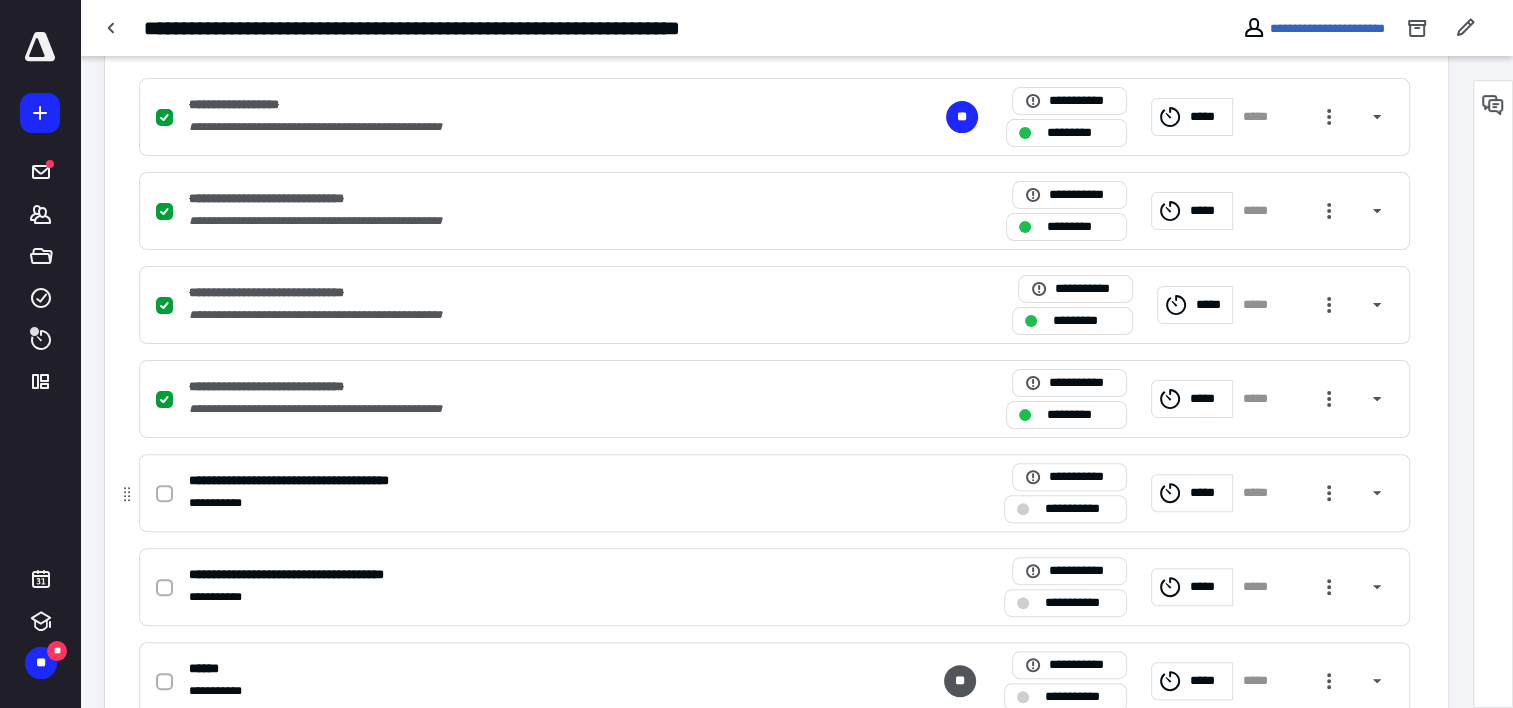 click on "**********" at bounding box center [774, 493] 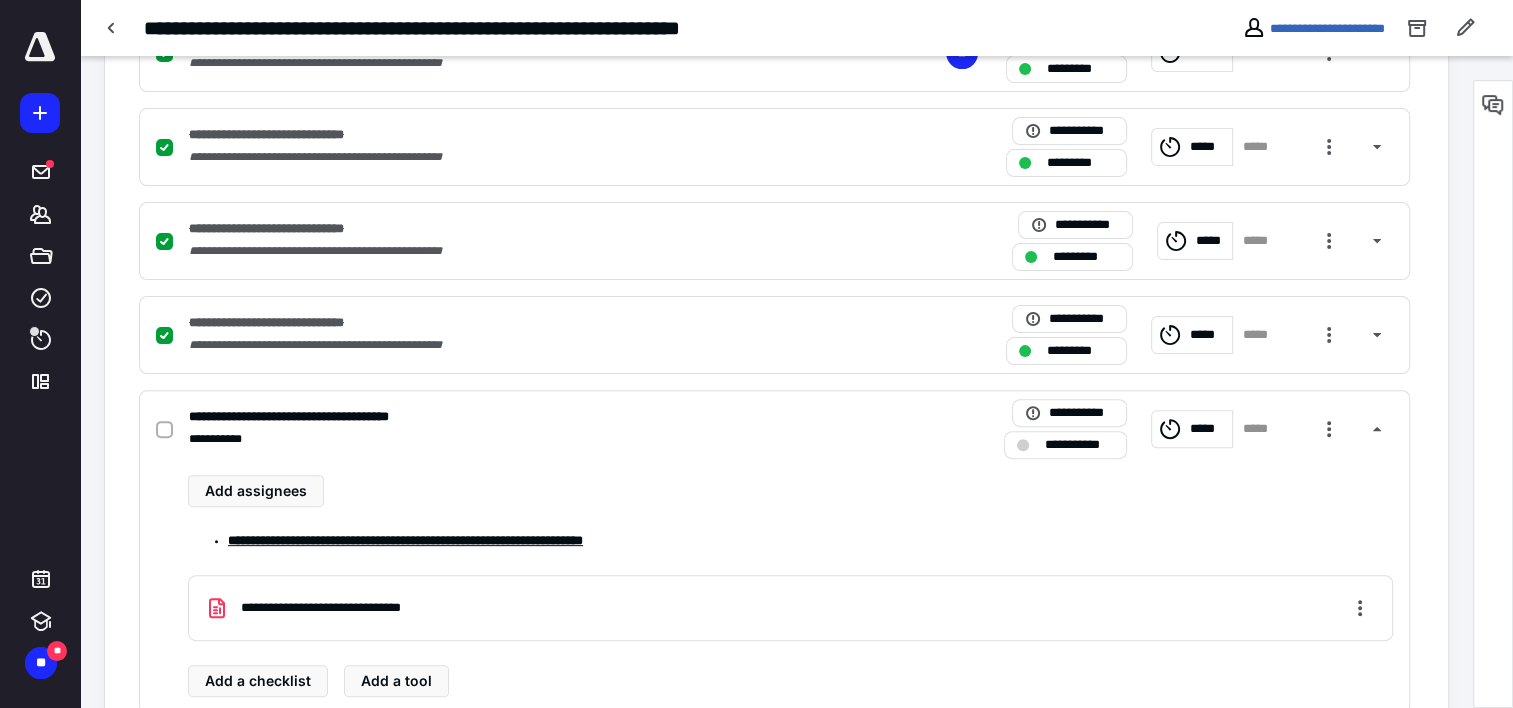scroll, scrollTop: 600, scrollLeft: 0, axis: vertical 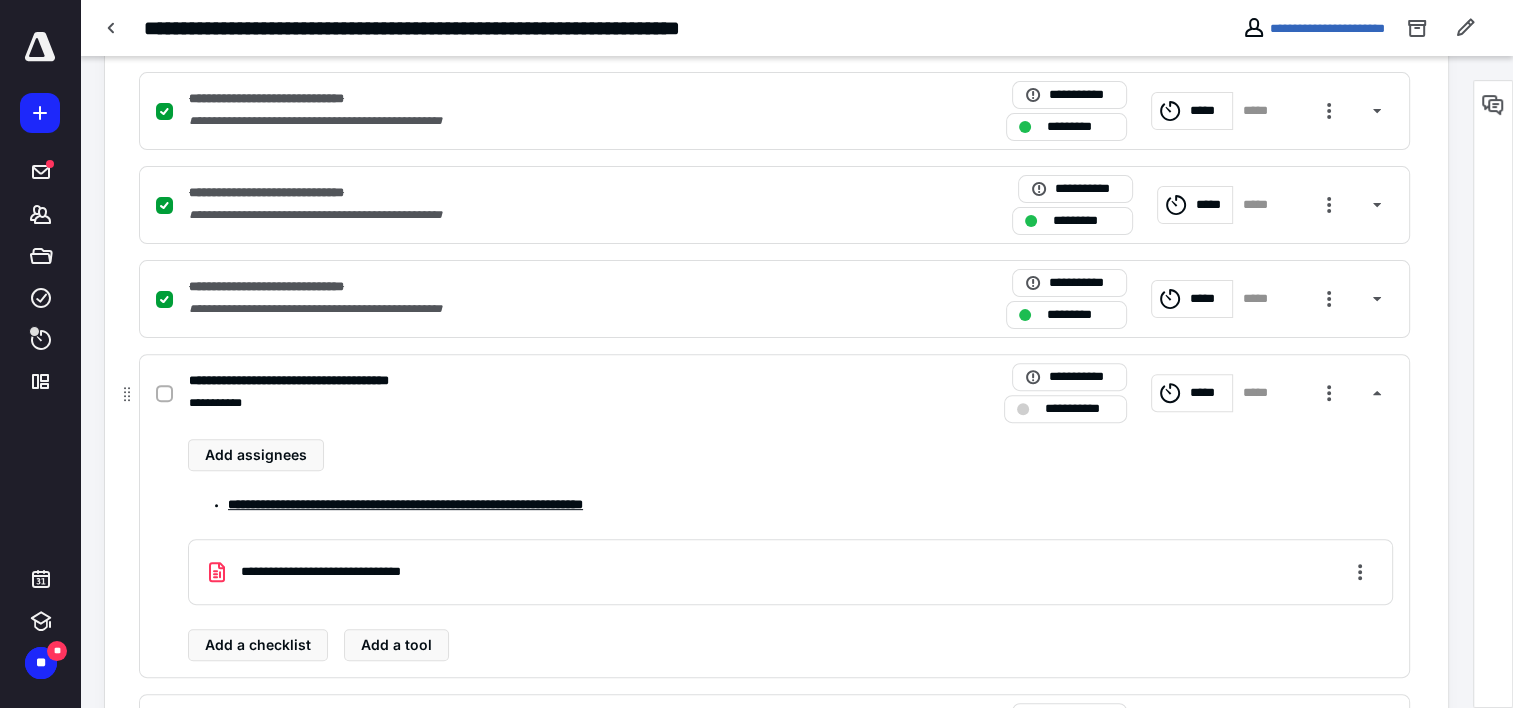 click at bounding box center (164, 394) 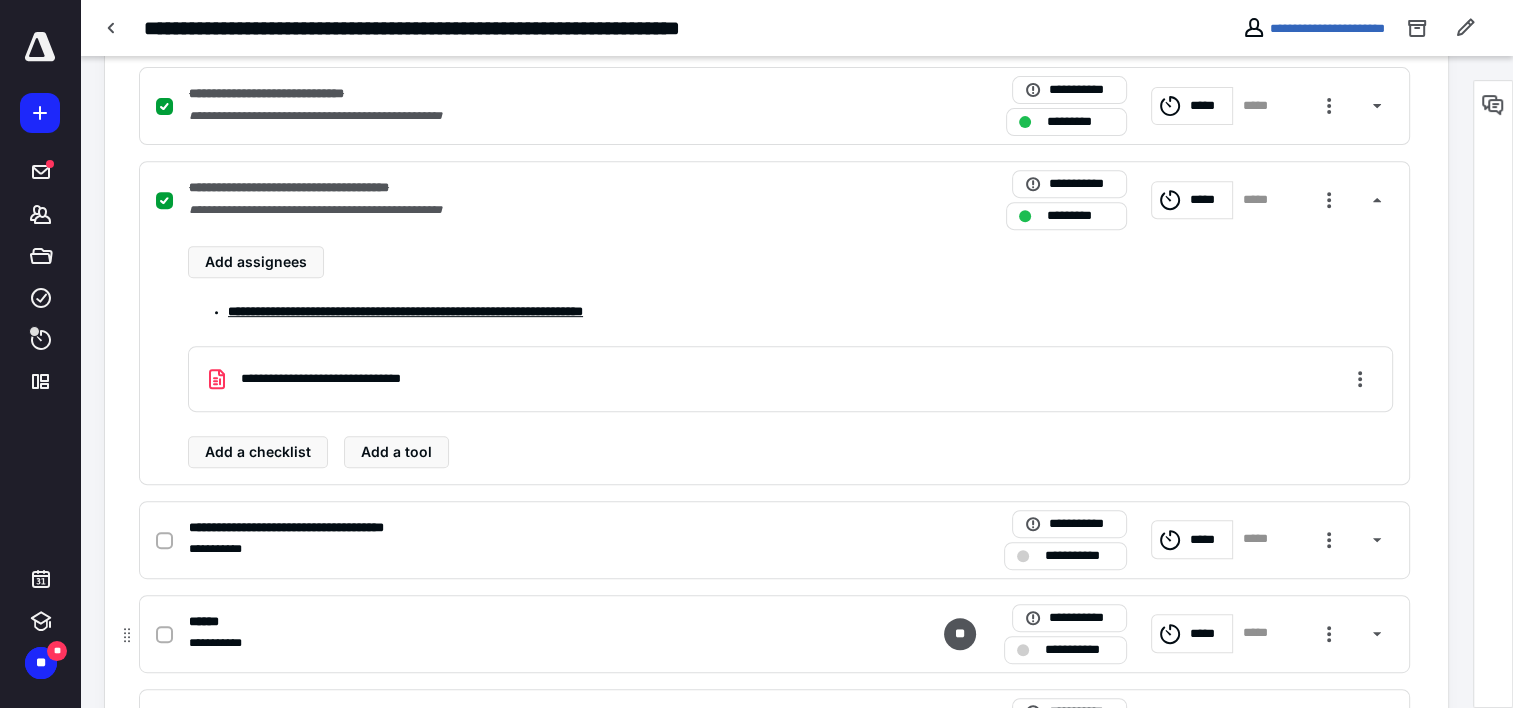 scroll, scrollTop: 900, scrollLeft: 0, axis: vertical 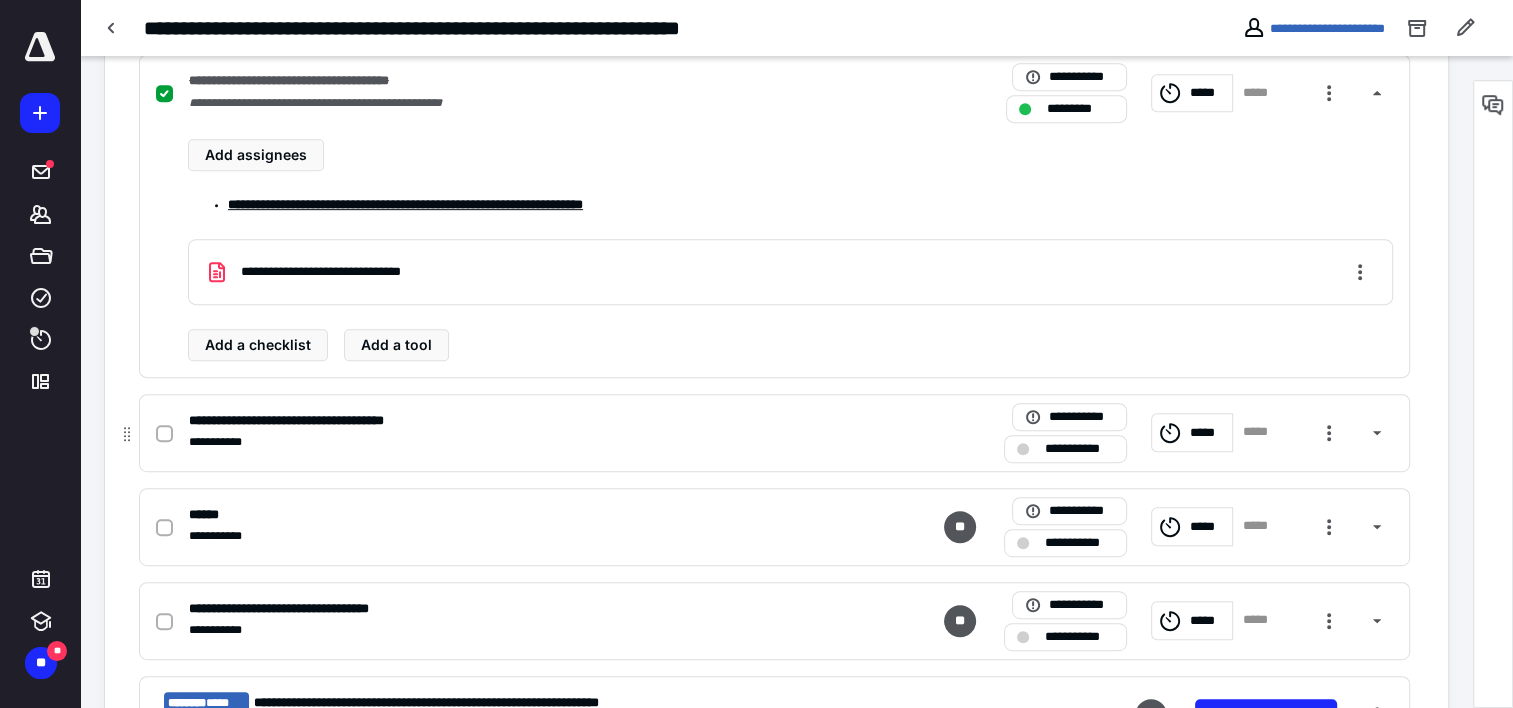 click on "**********" at bounding box center [512, 442] 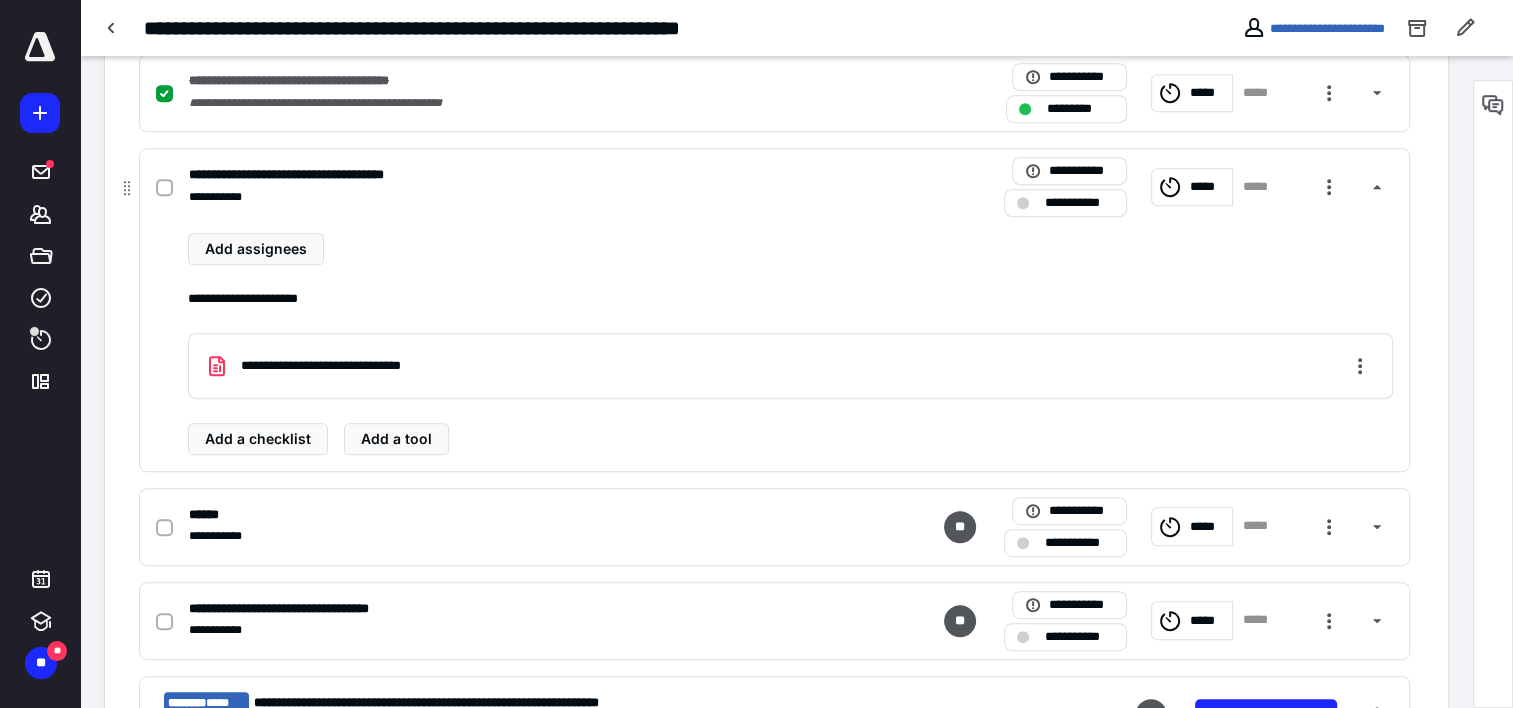 click 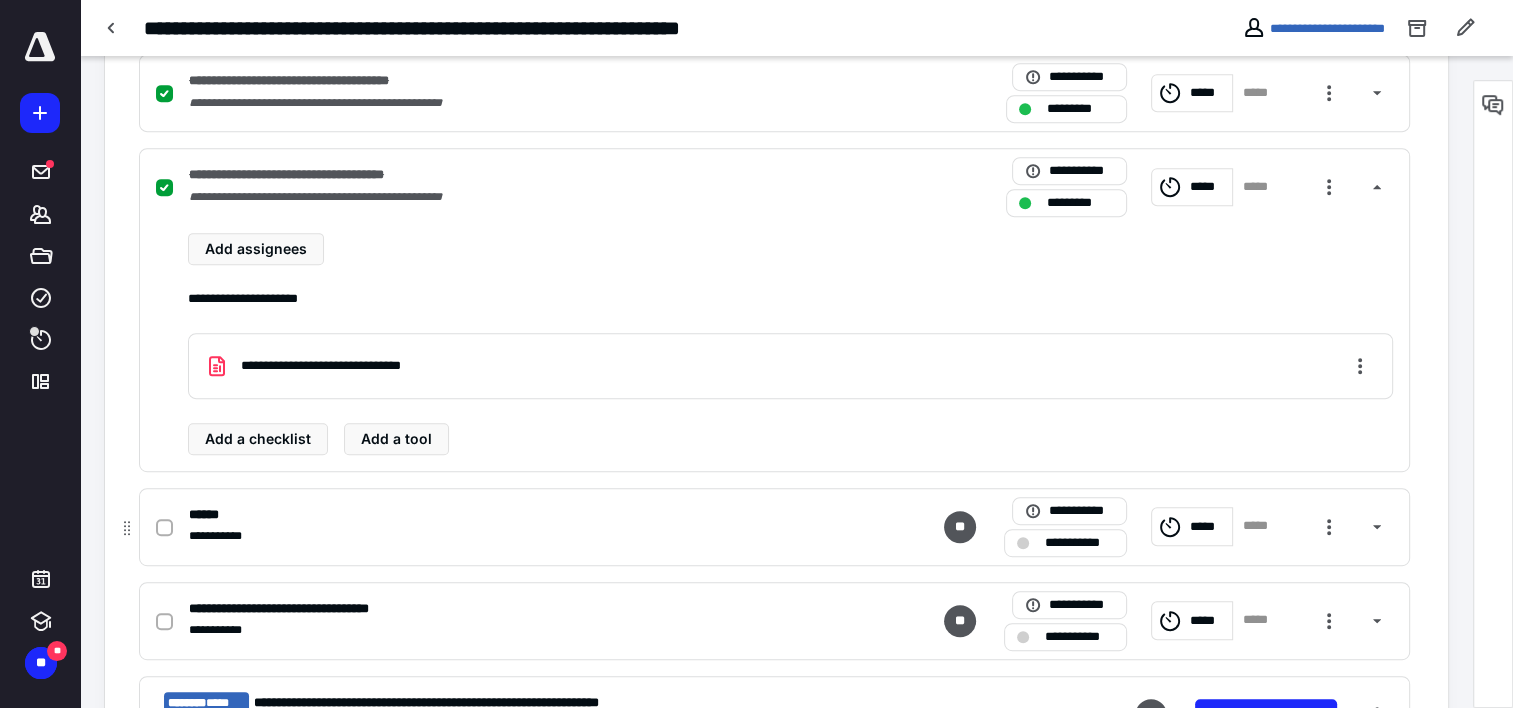 click on "**********" at bounding box center (1079, 543) 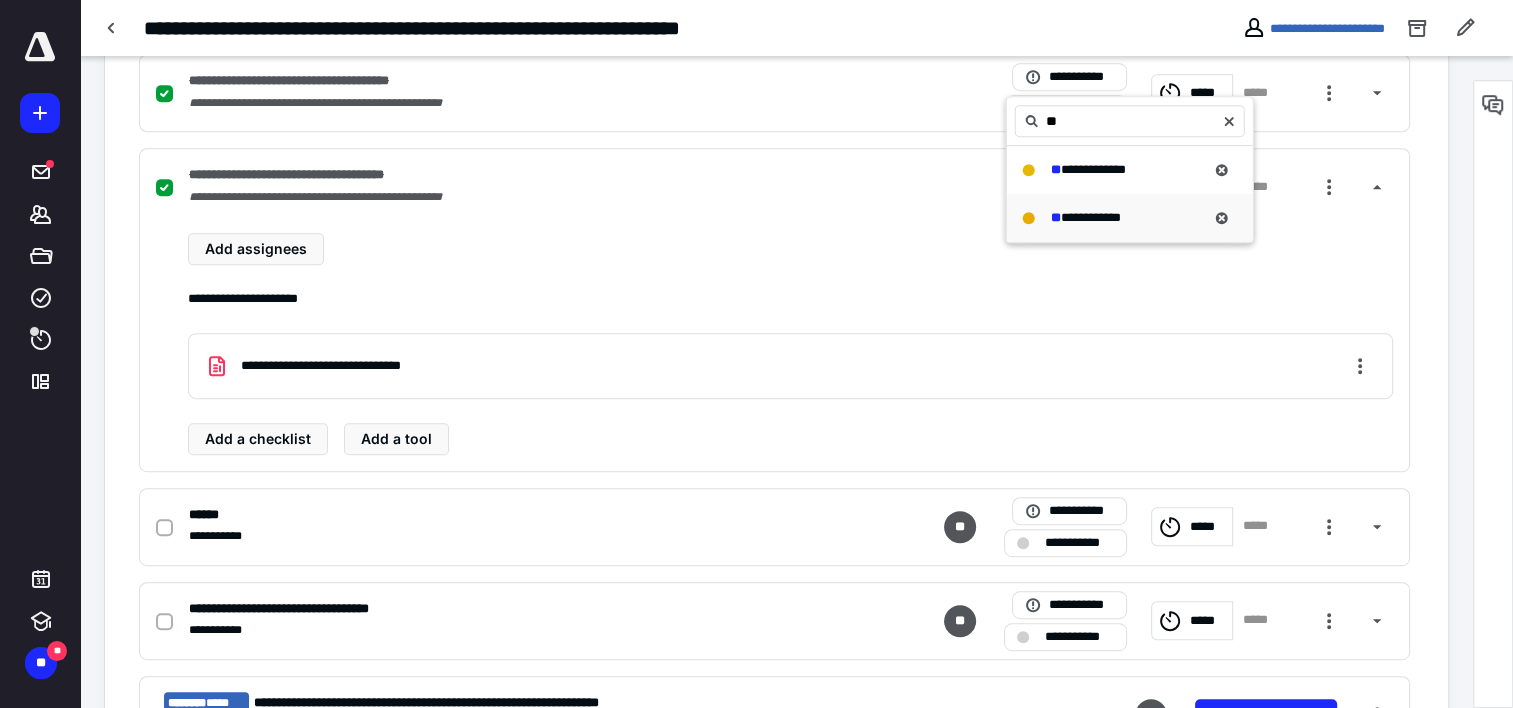 type on "**" 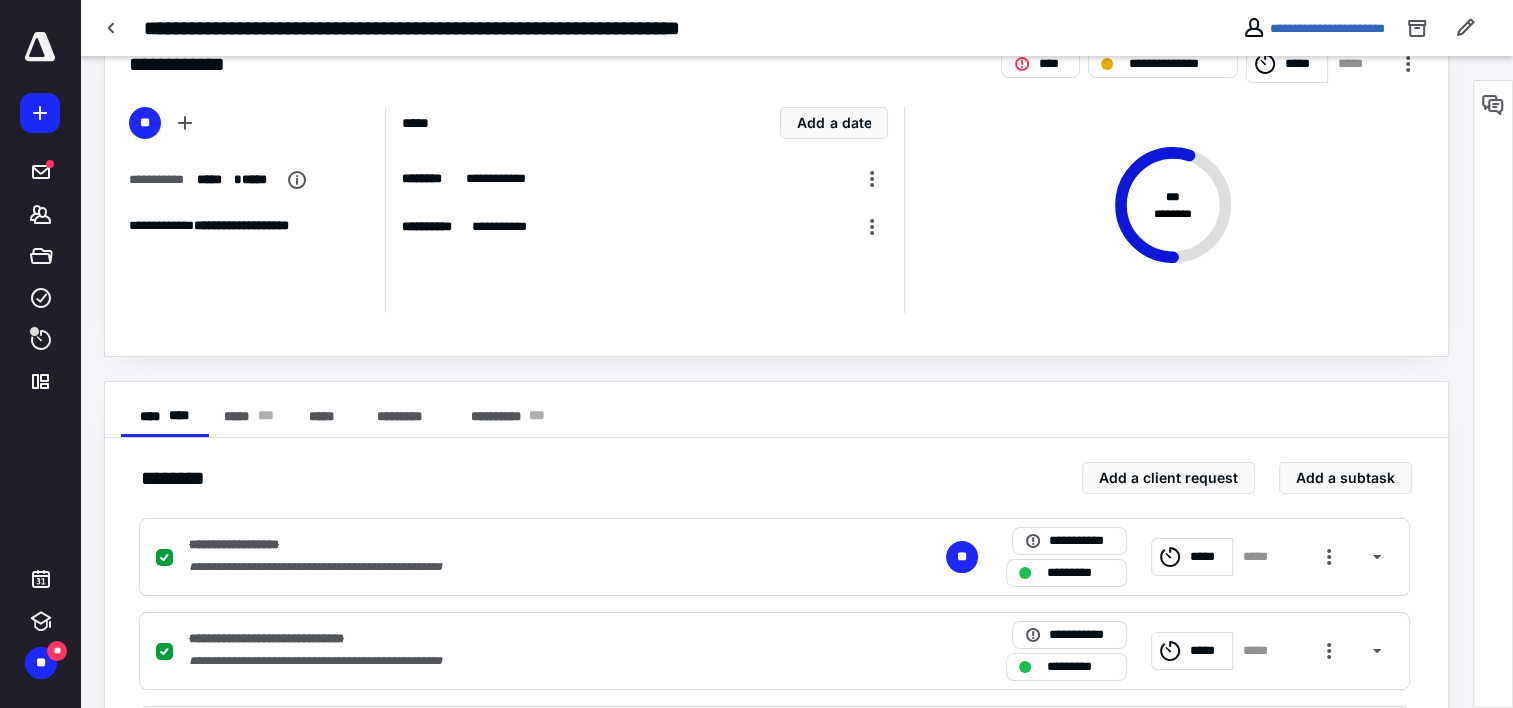 scroll, scrollTop: 0, scrollLeft: 0, axis: both 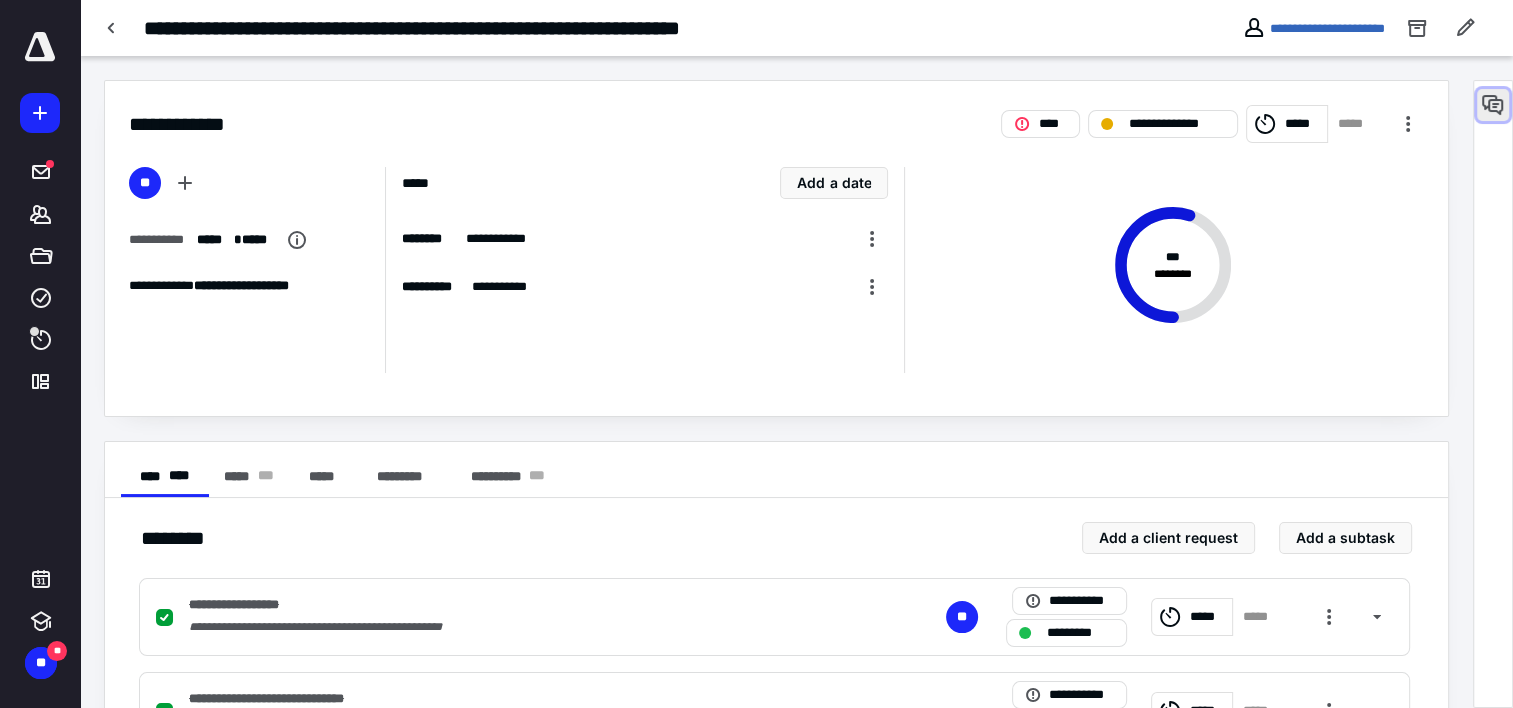 click at bounding box center [1493, 105] 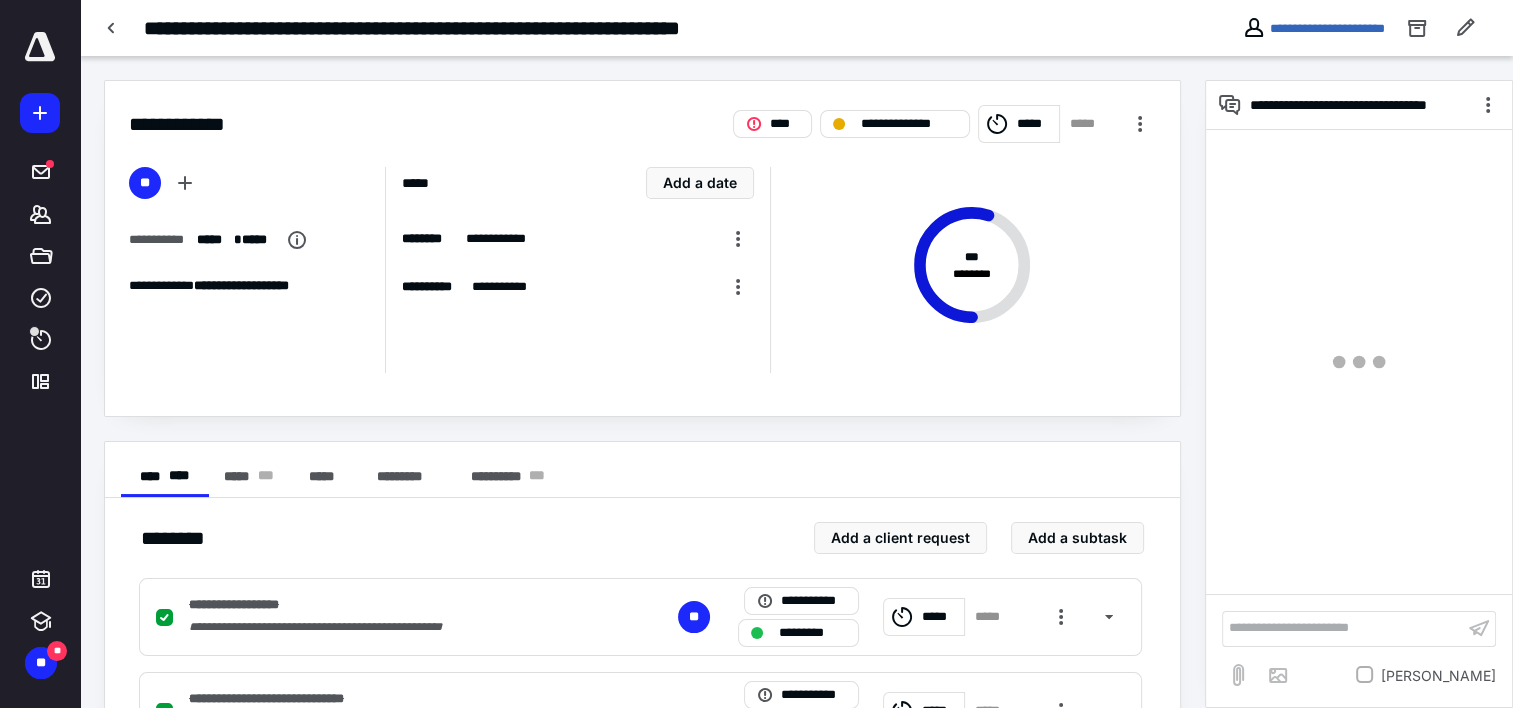 click on "**********" at bounding box center [1343, 628] 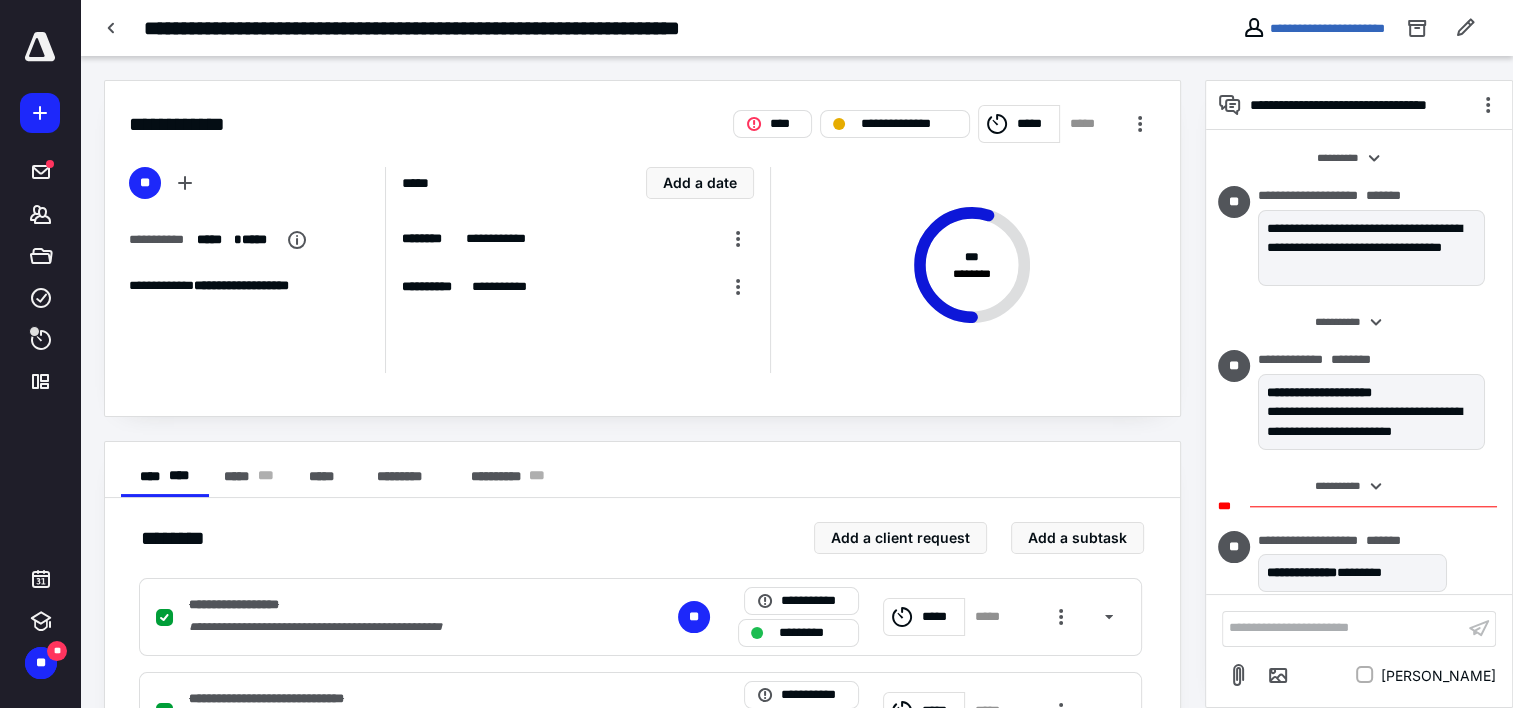 scroll, scrollTop: 482, scrollLeft: 0, axis: vertical 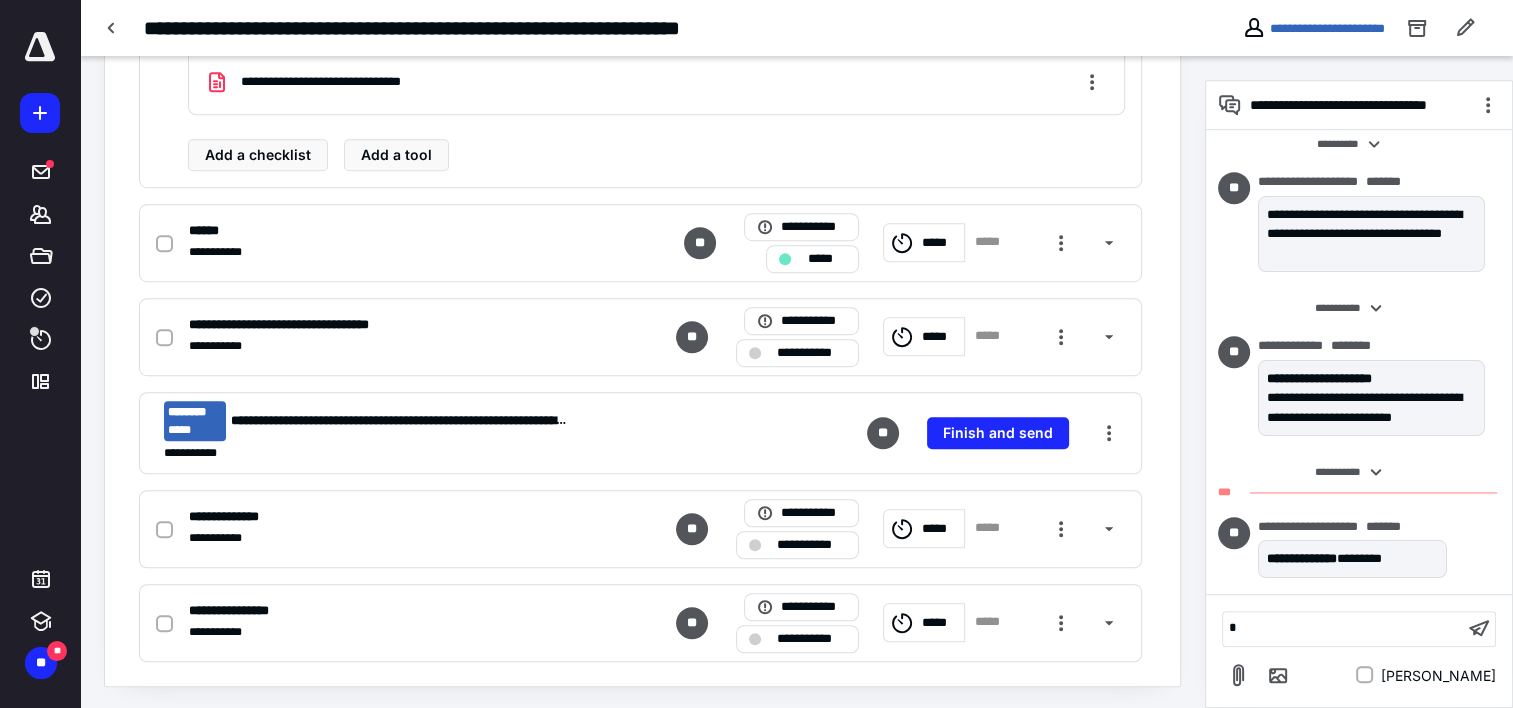 type 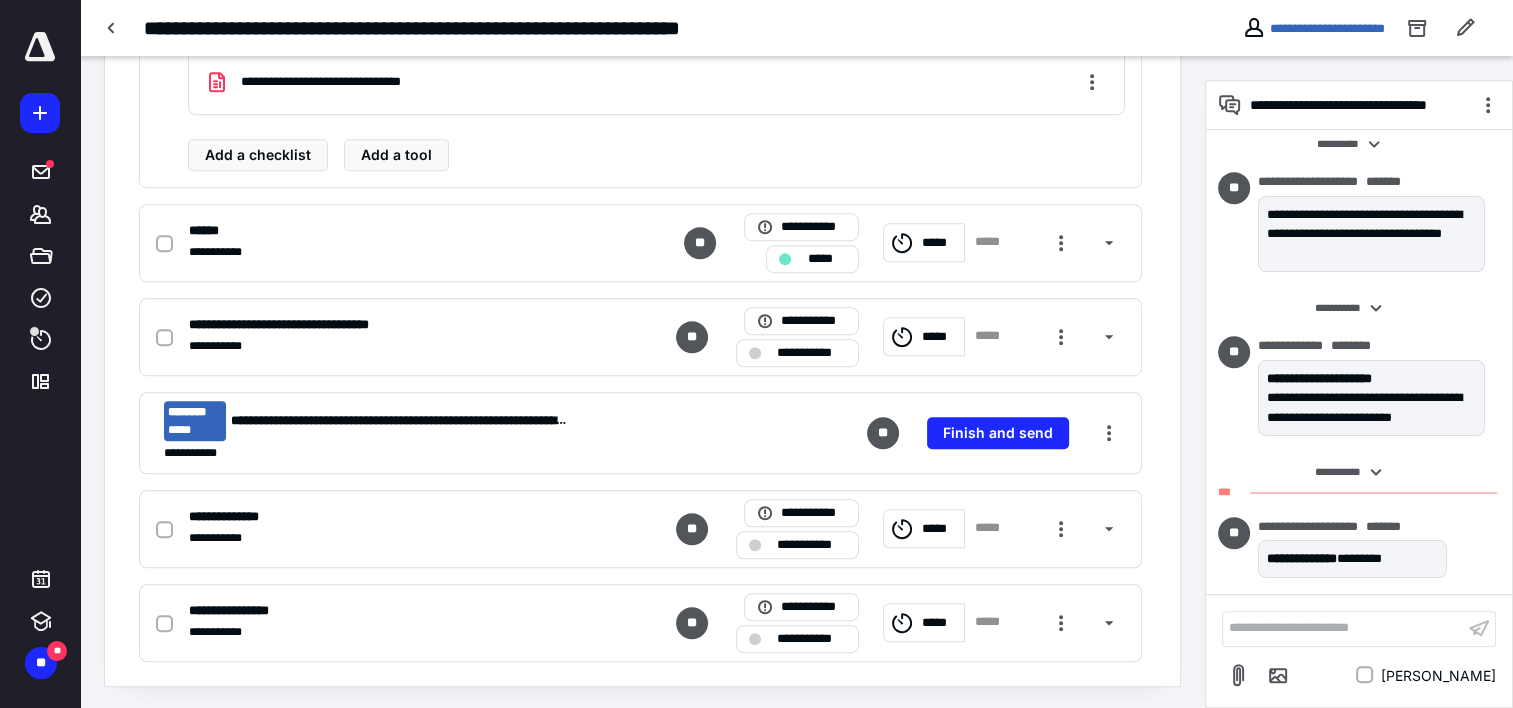 scroll, scrollTop: 178, scrollLeft: 0, axis: vertical 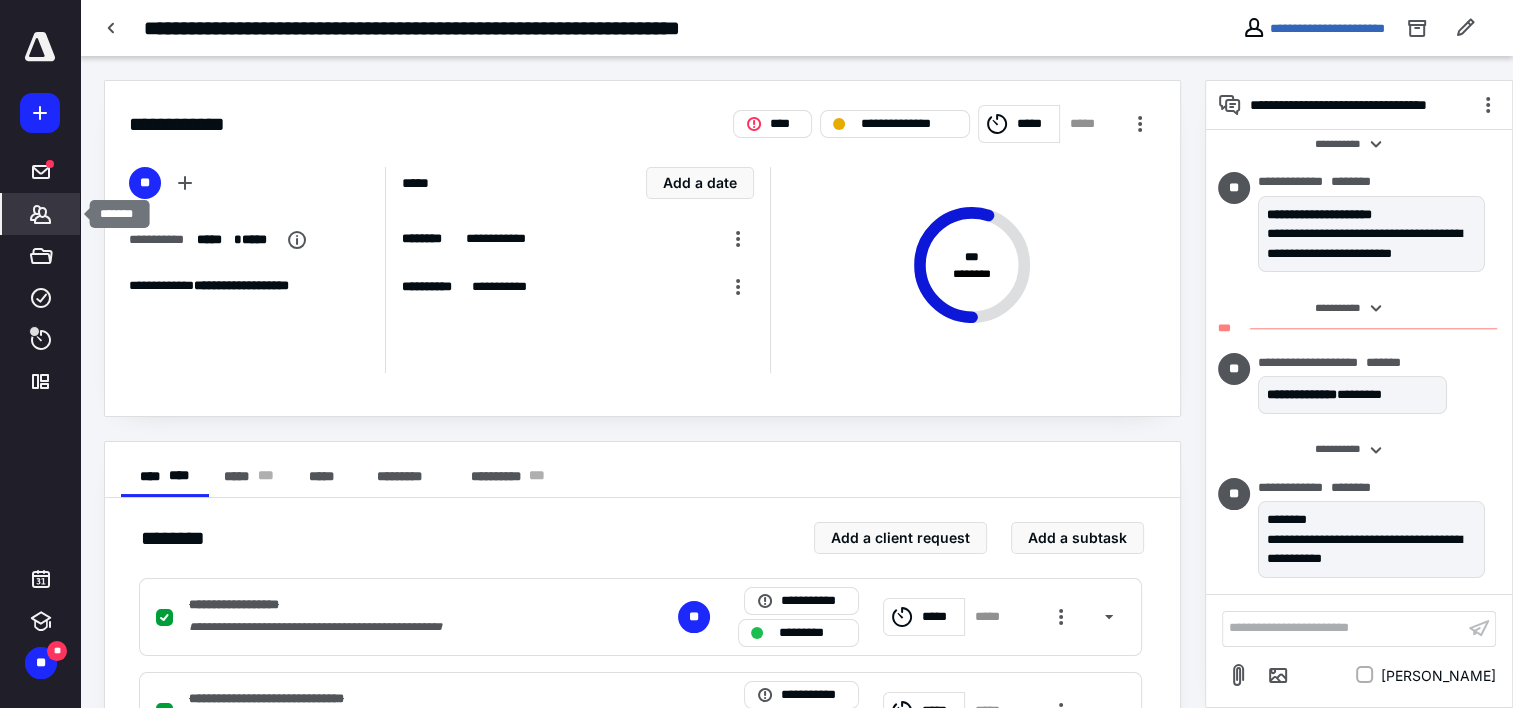 click 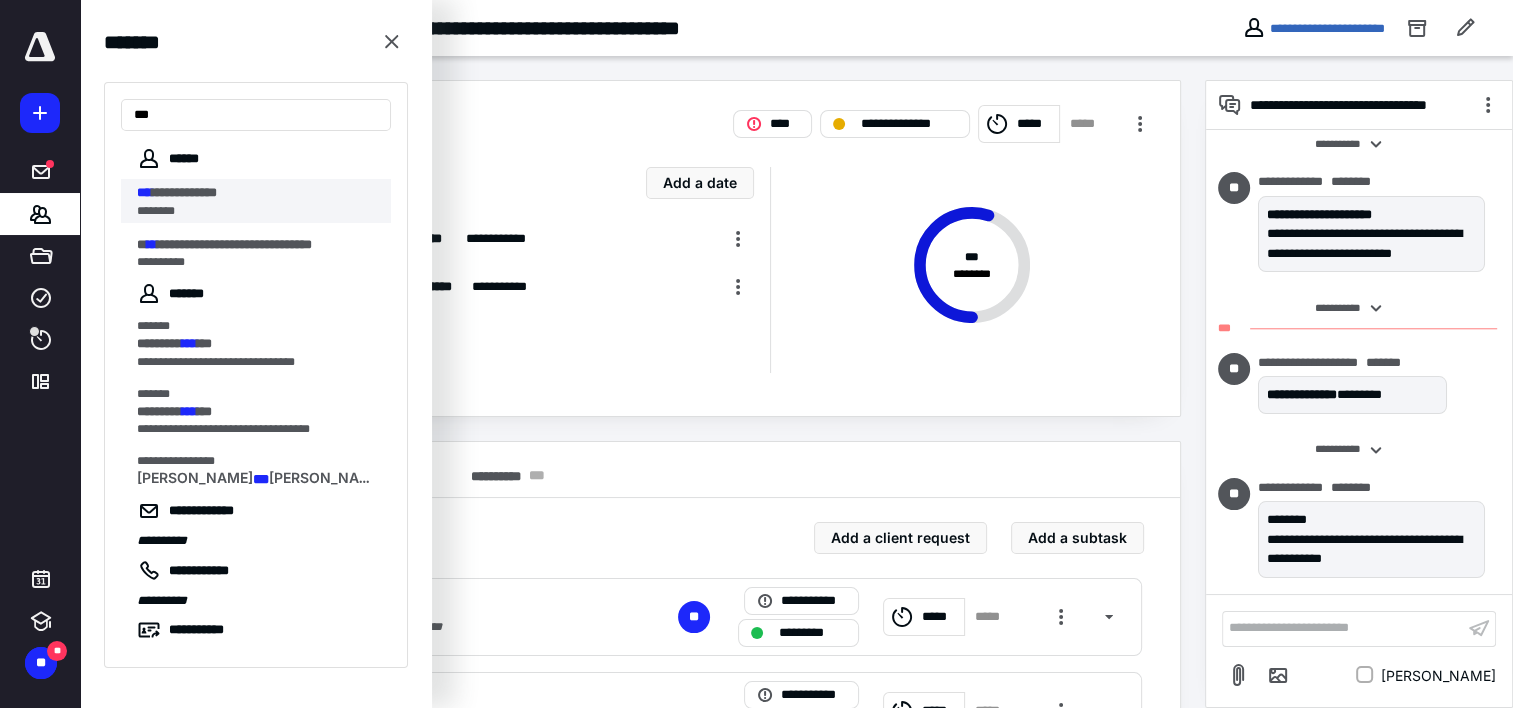type on "***" 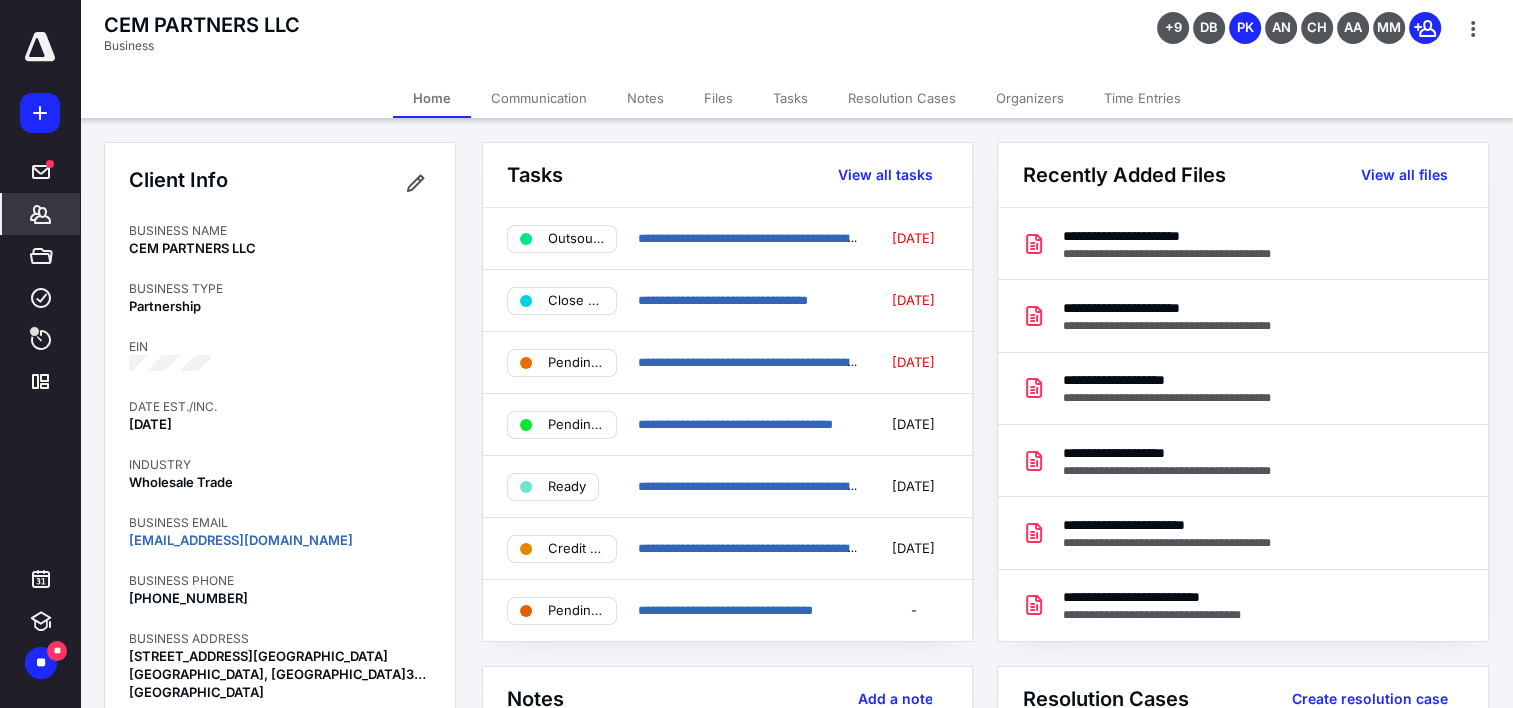 click on "Time Entries" at bounding box center (1142, 98) 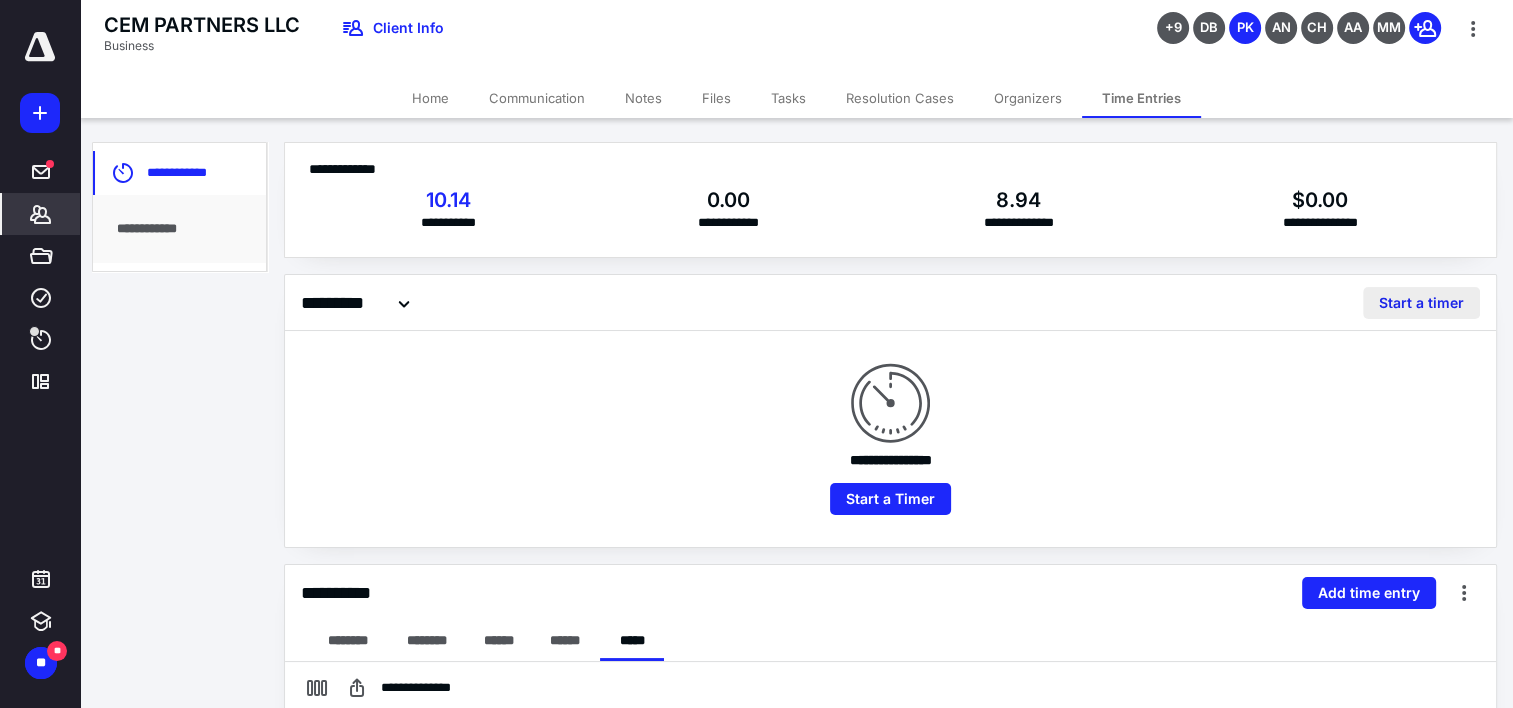 click on "Start a timer" at bounding box center [1421, 303] 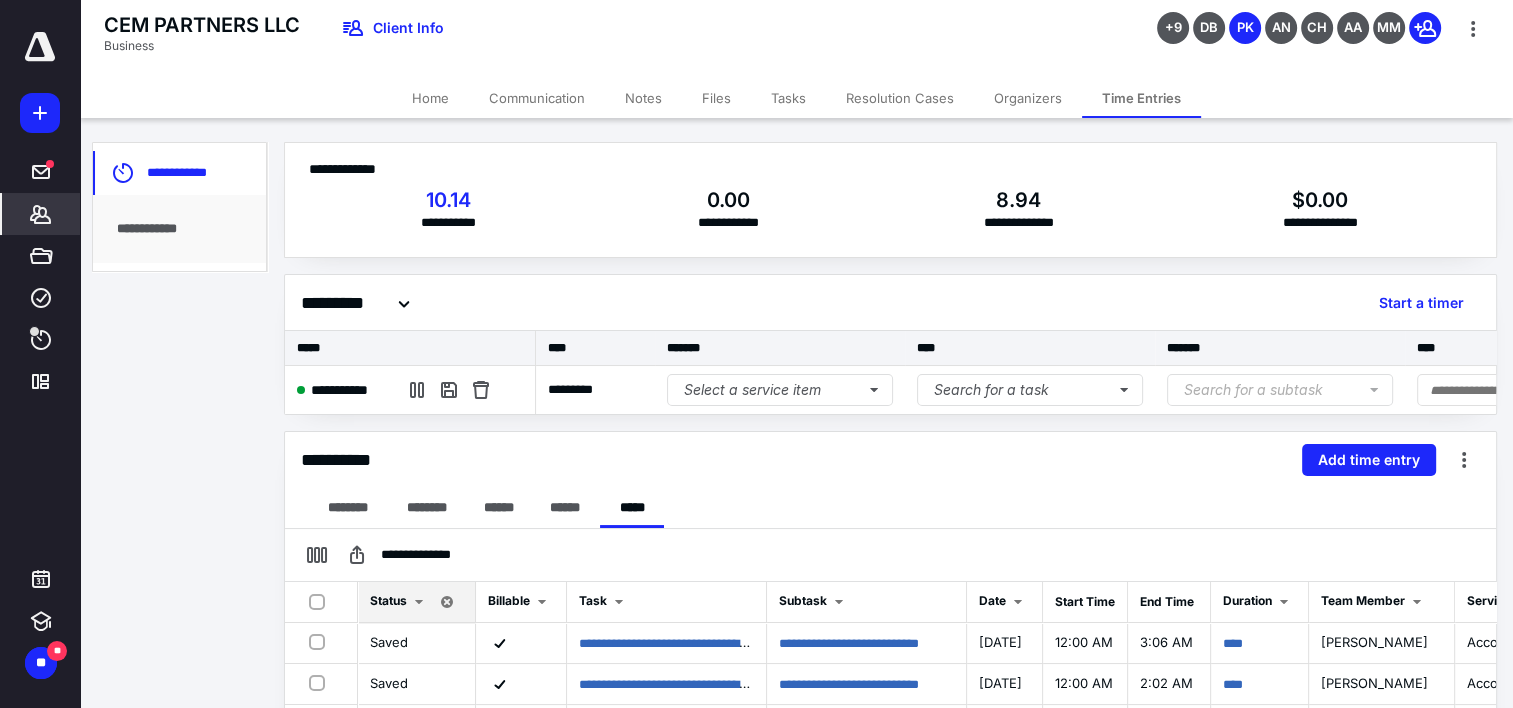 click on "Files" at bounding box center (716, 98) 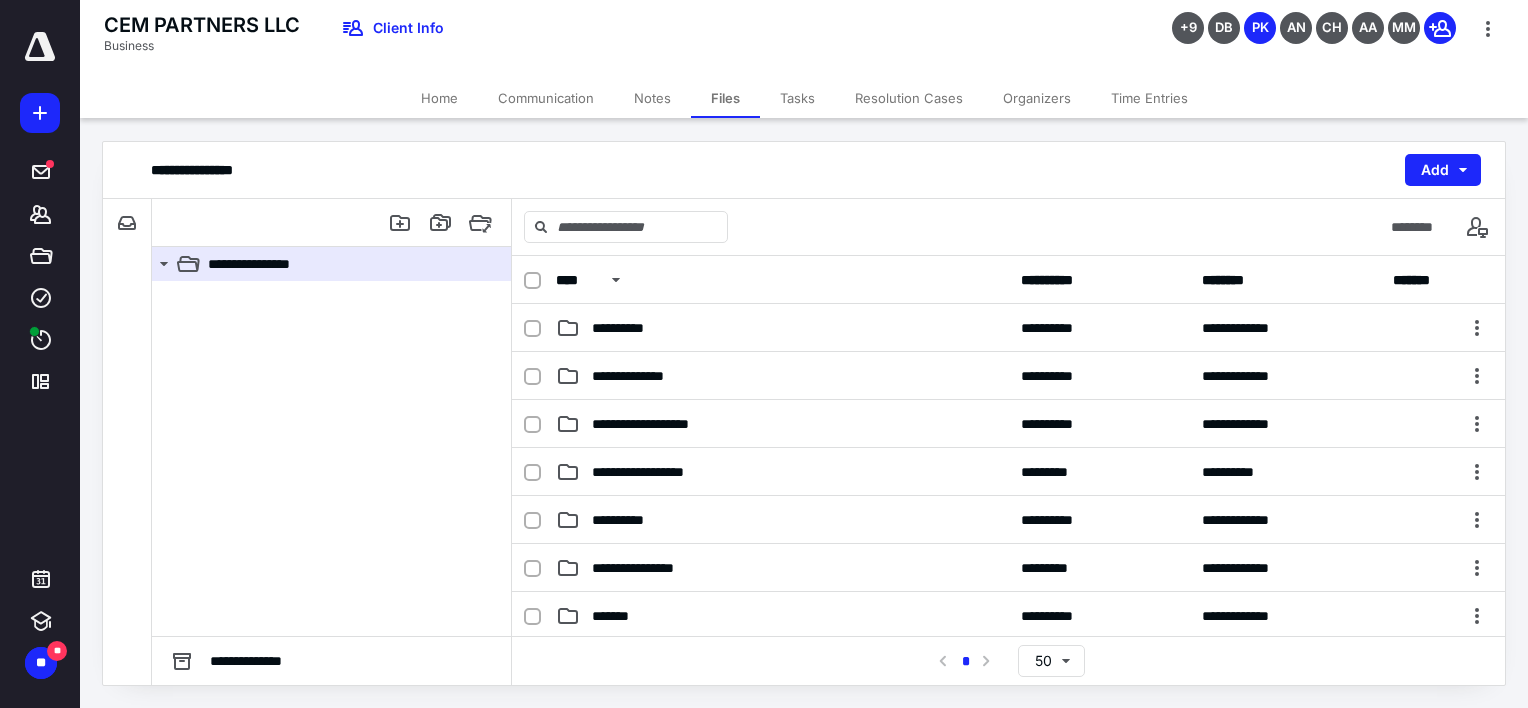 click on "Tasks" at bounding box center [797, 98] 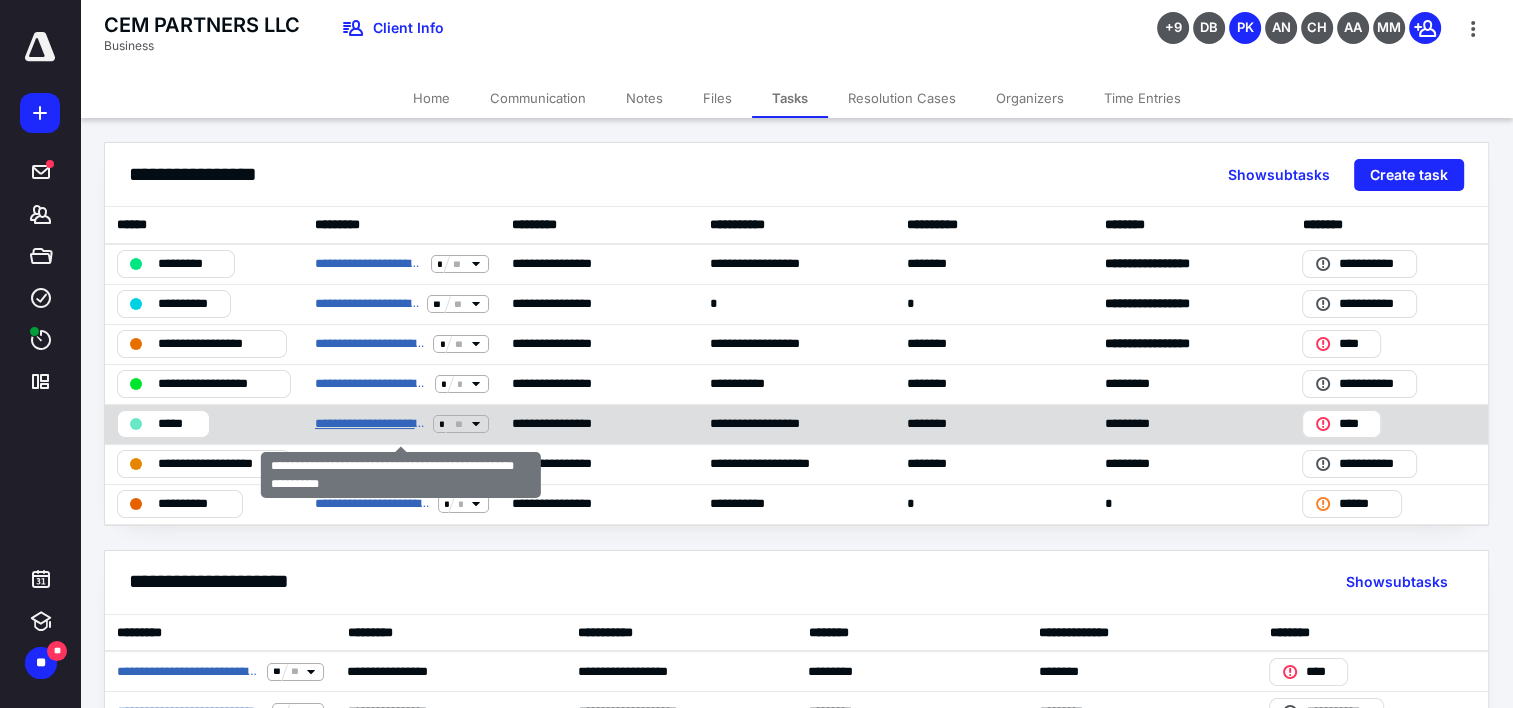 click on "**********" at bounding box center [370, 424] 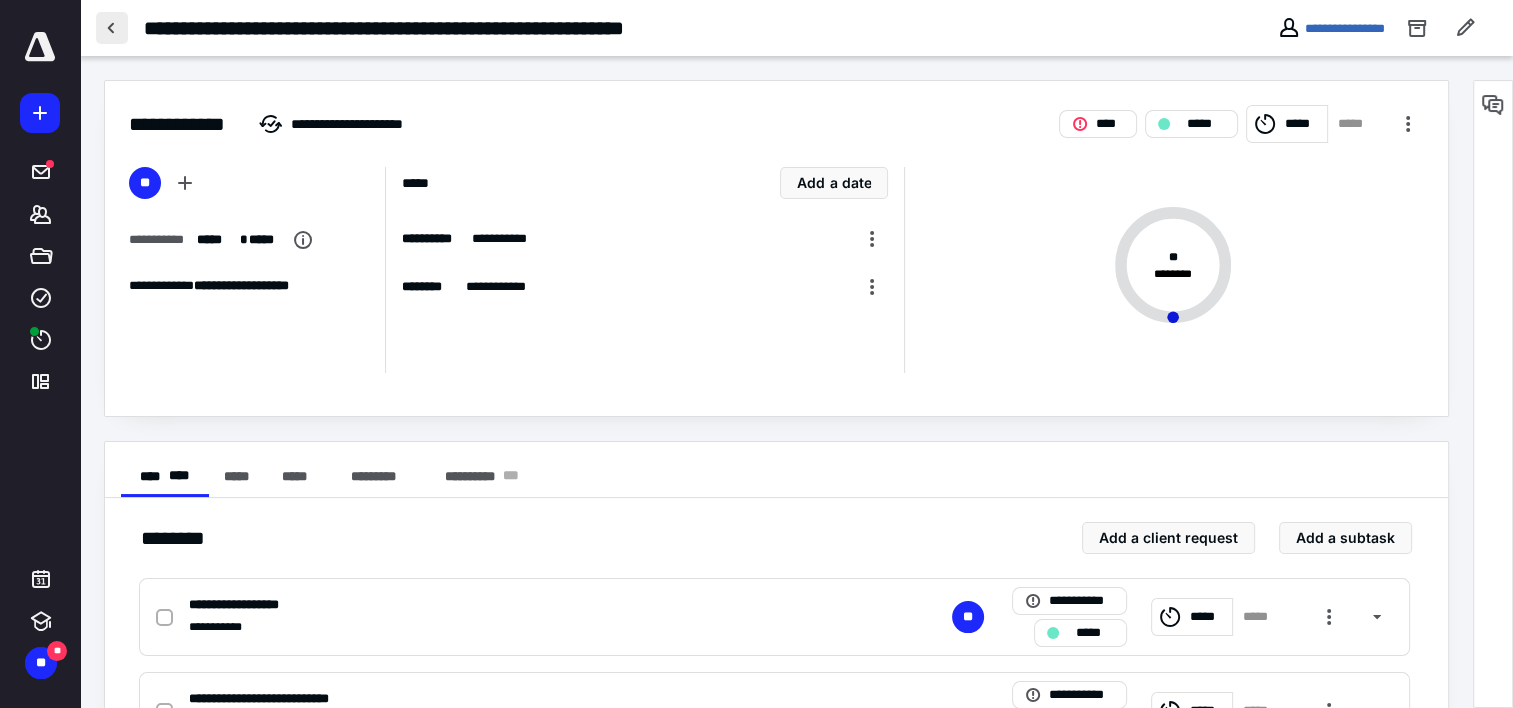 click at bounding box center (112, 28) 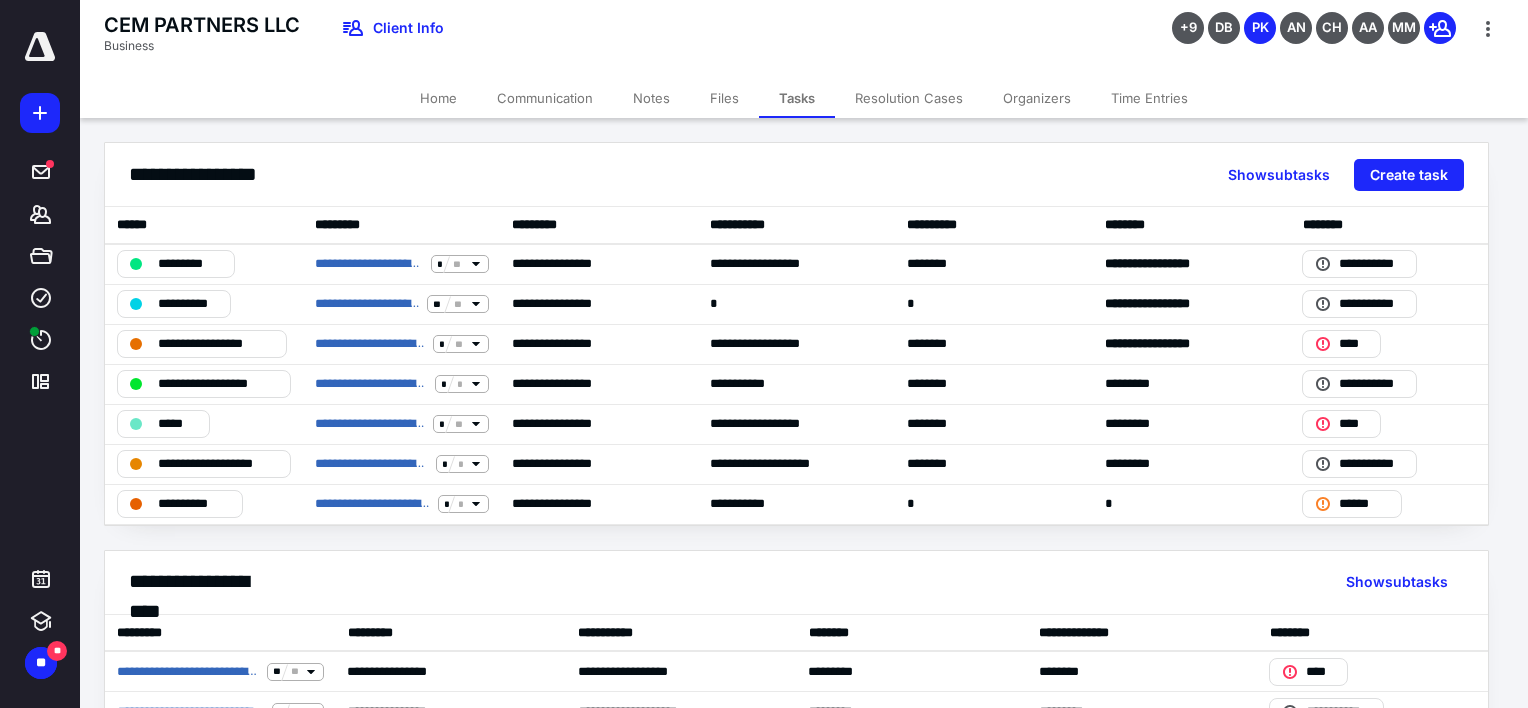 click on "Files" at bounding box center (724, 98) 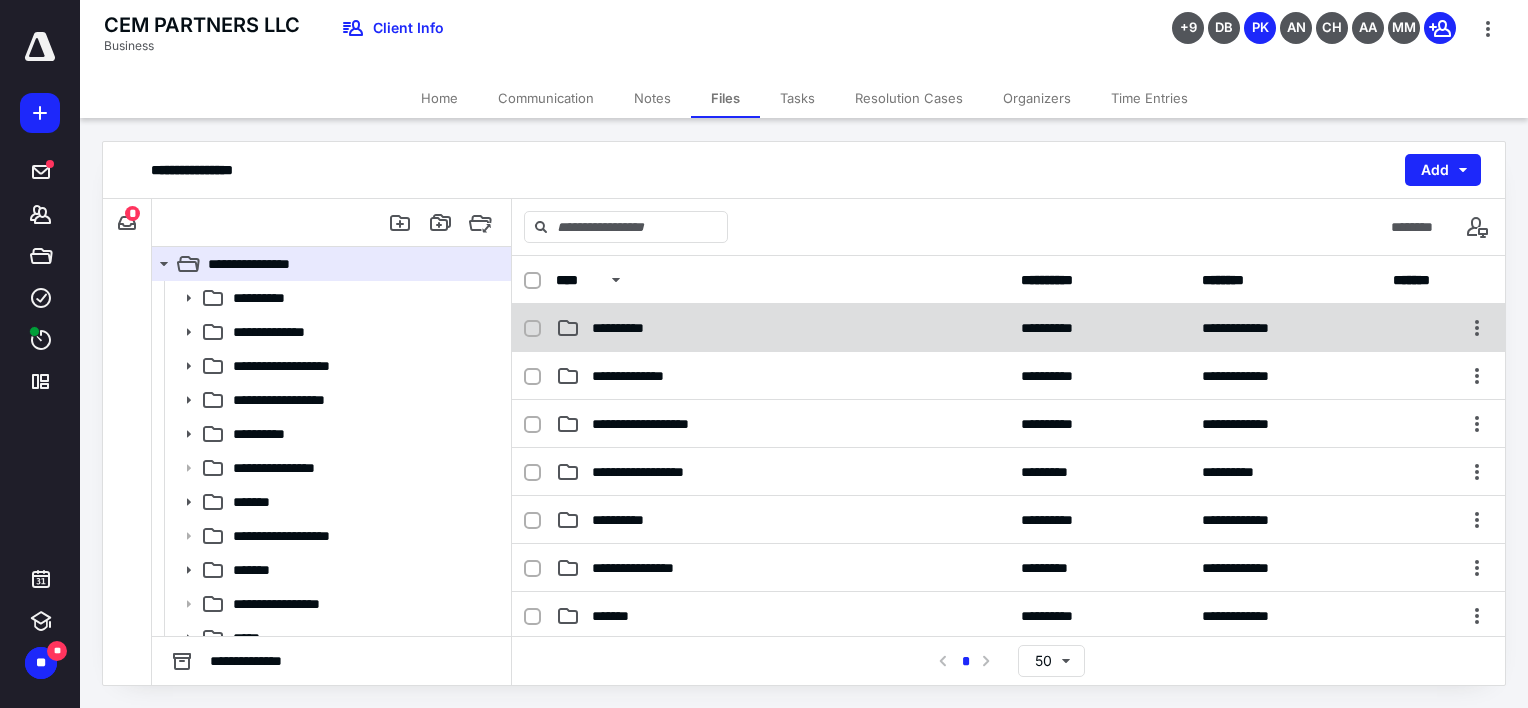 click on "**********" at bounding box center (629, 328) 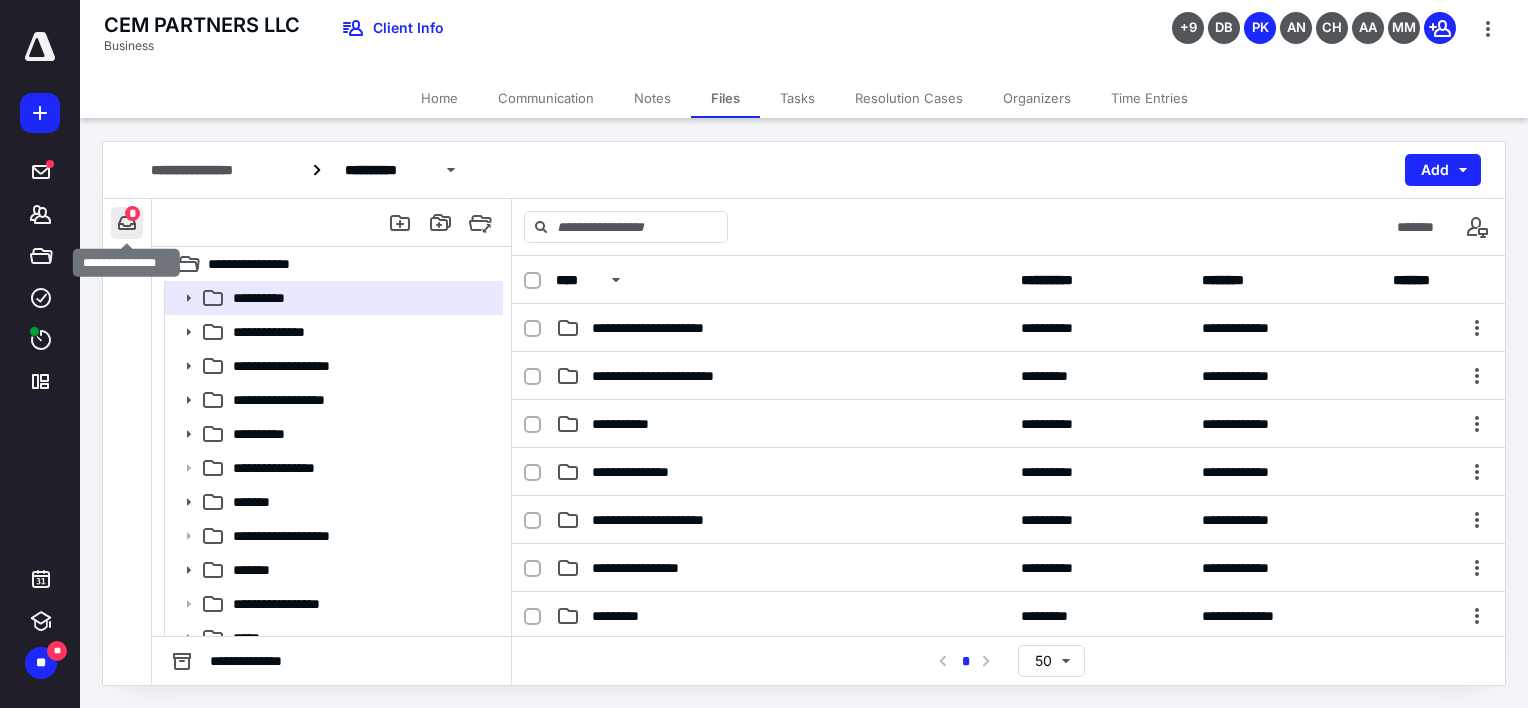 click at bounding box center [127, 223] 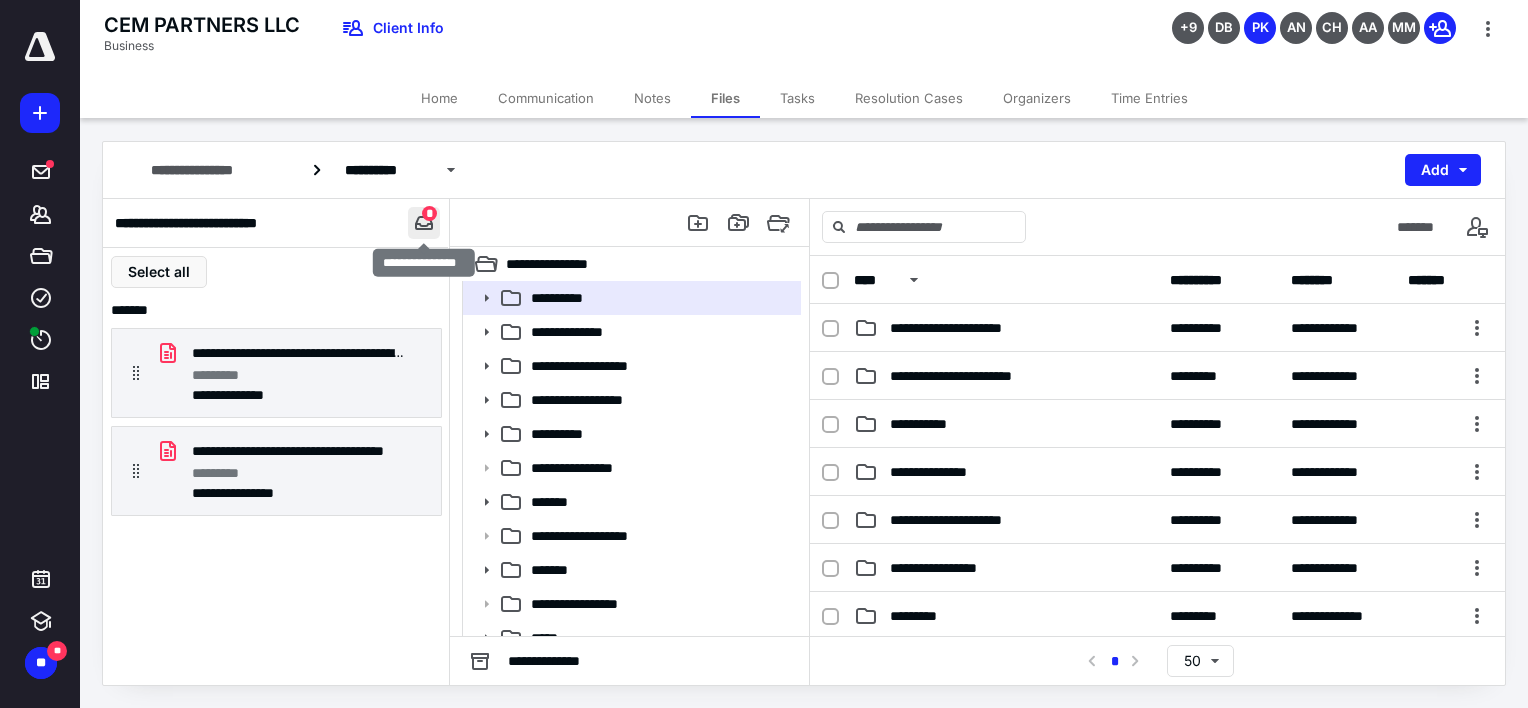 click at bounding box center [424, 223] 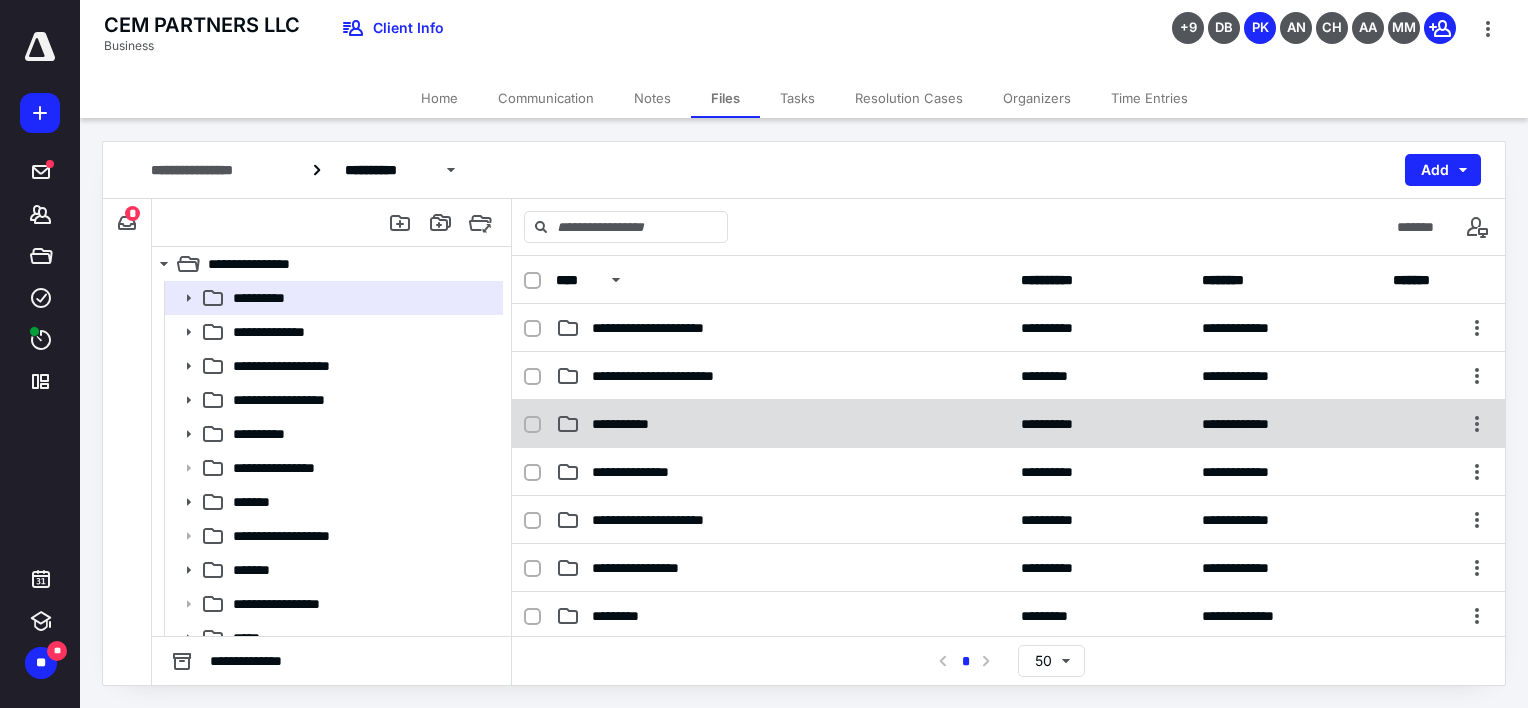 click at bounding box center (540, 424) 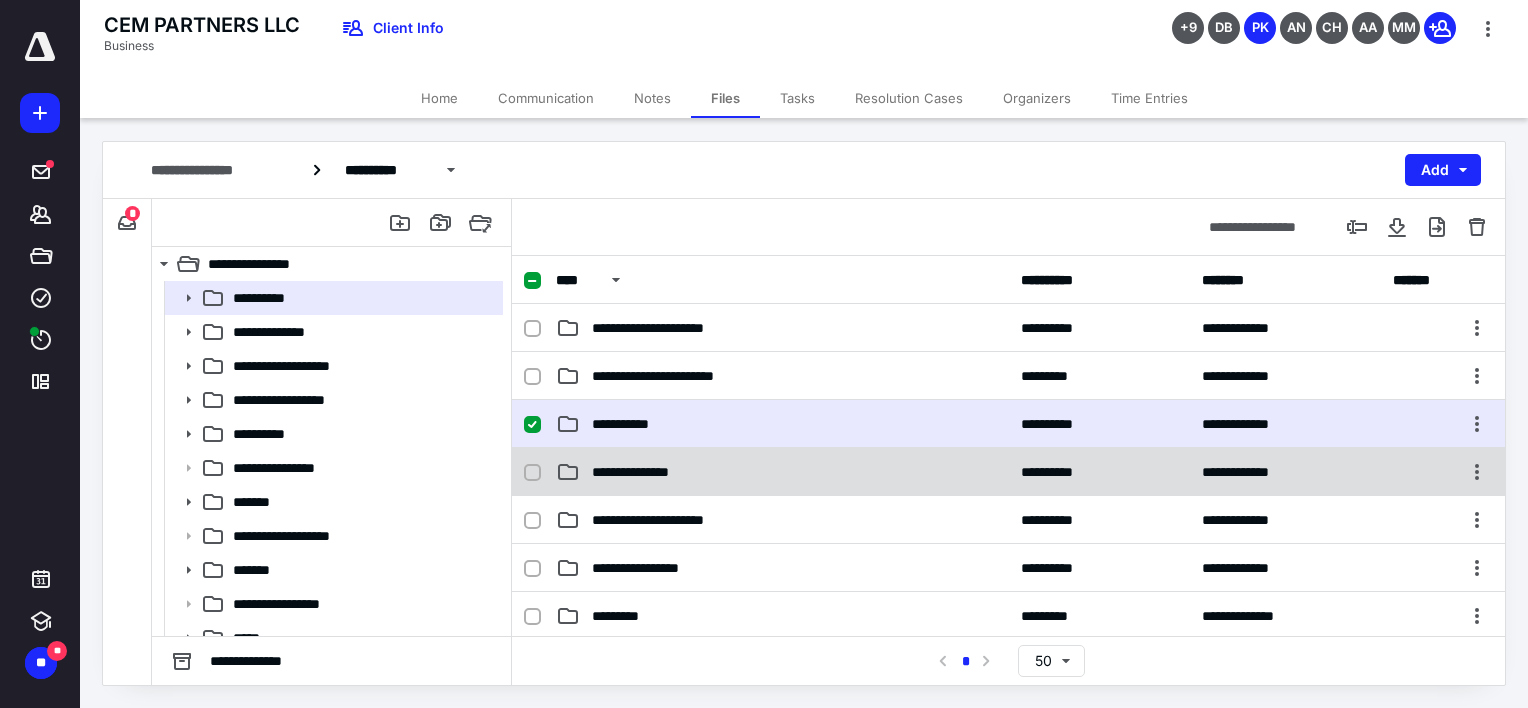 click at bounding box center (532, 473) 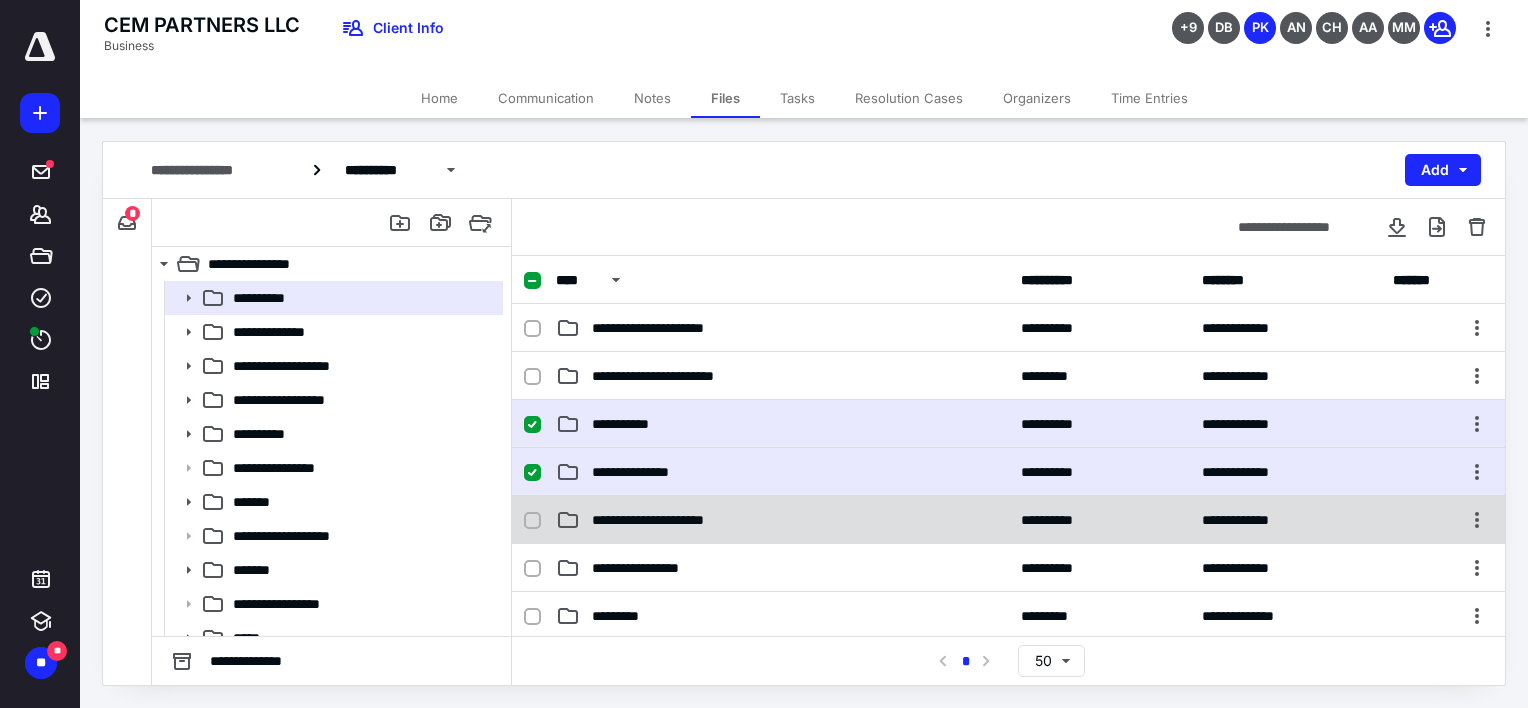 click at bounding box center [532, 521] 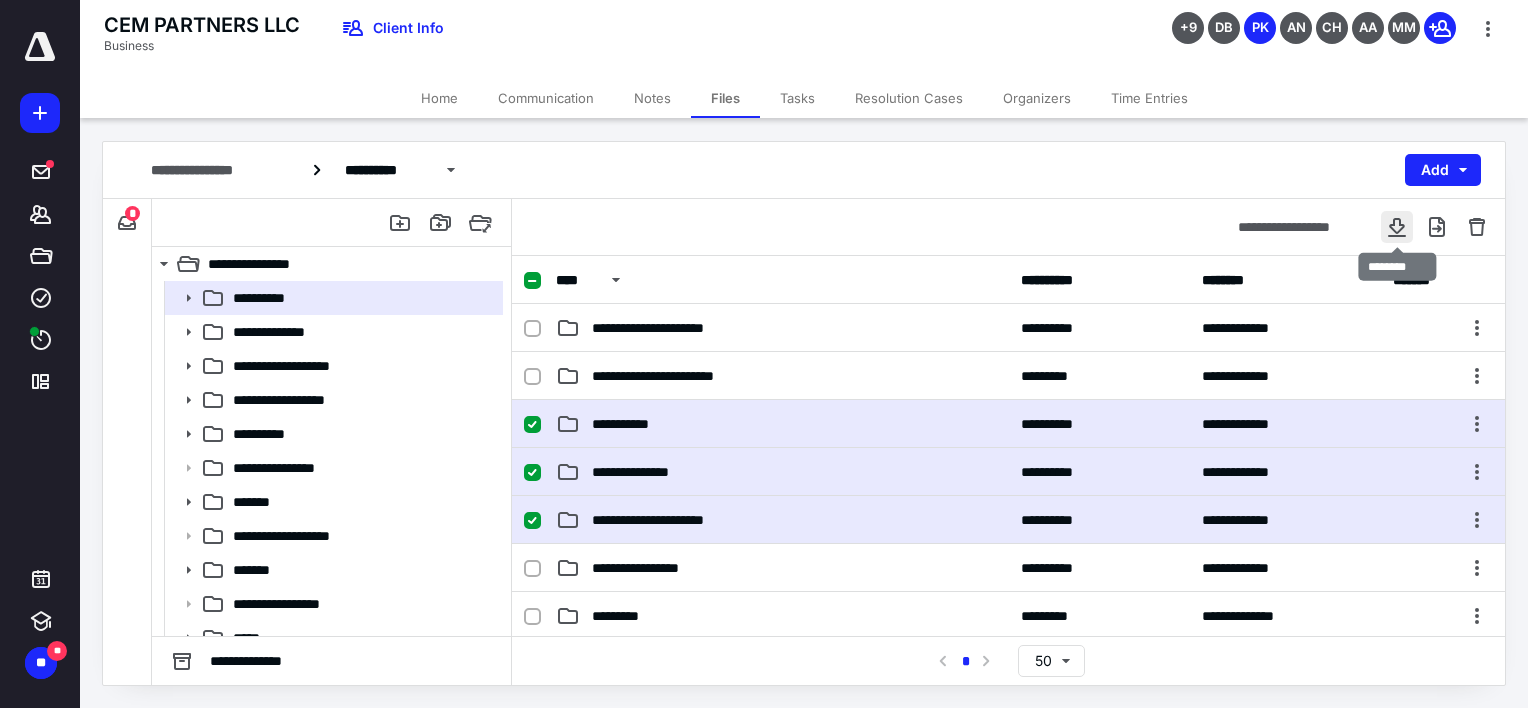 click at bounding box center [1397, 227] 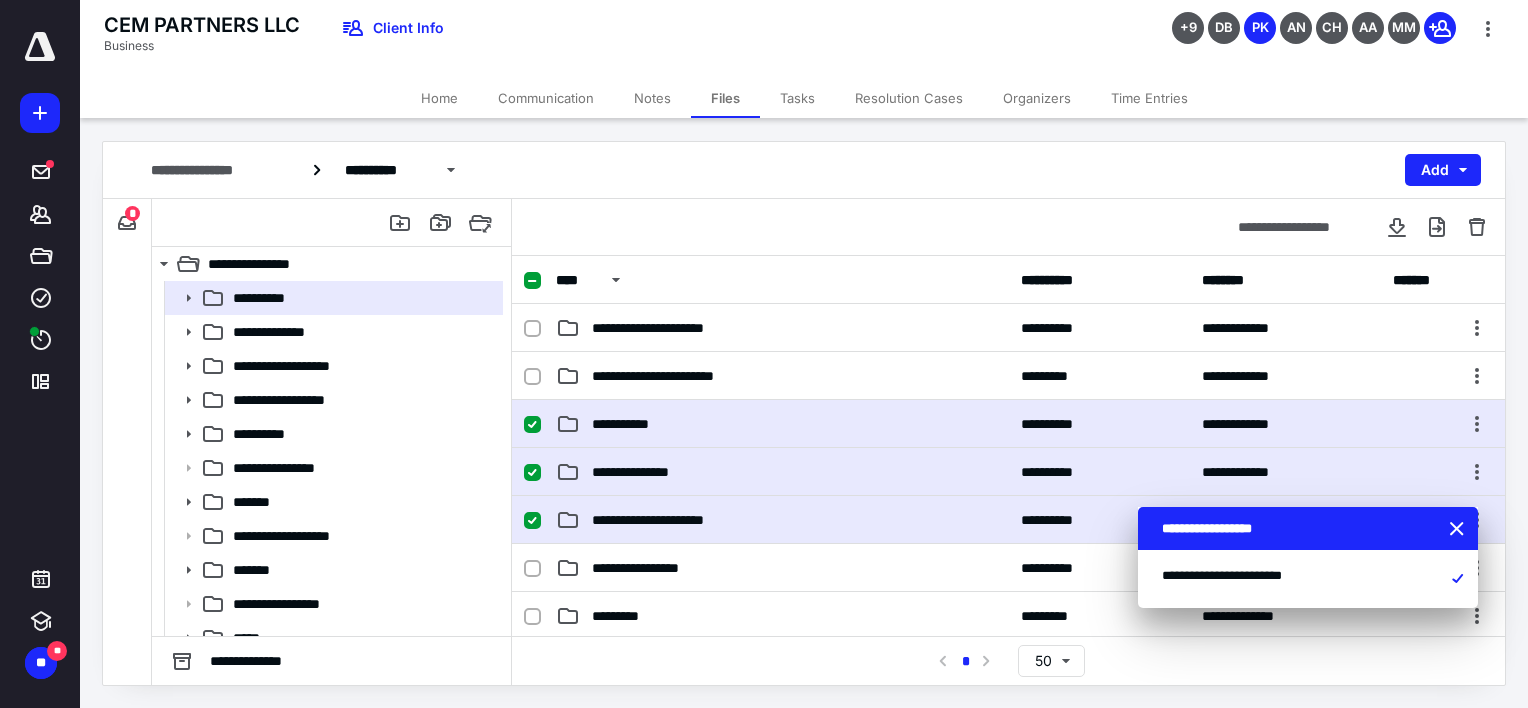 click on "CEM PARTNERS LLC Business Client Info +9 DB PK AN CH AA MM" at bounding box center [804, 39] 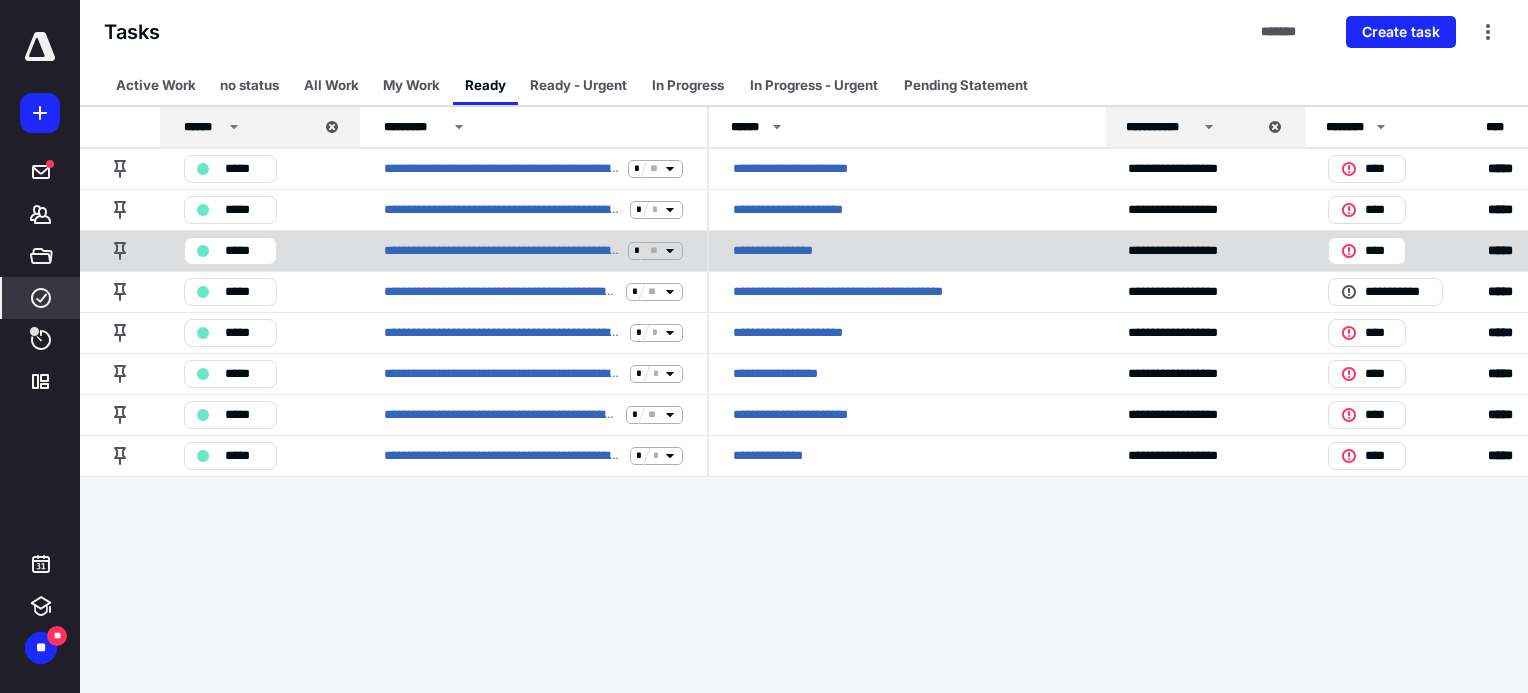 scroll, scrollTop: 0, scrollLeft: 0, axis: both 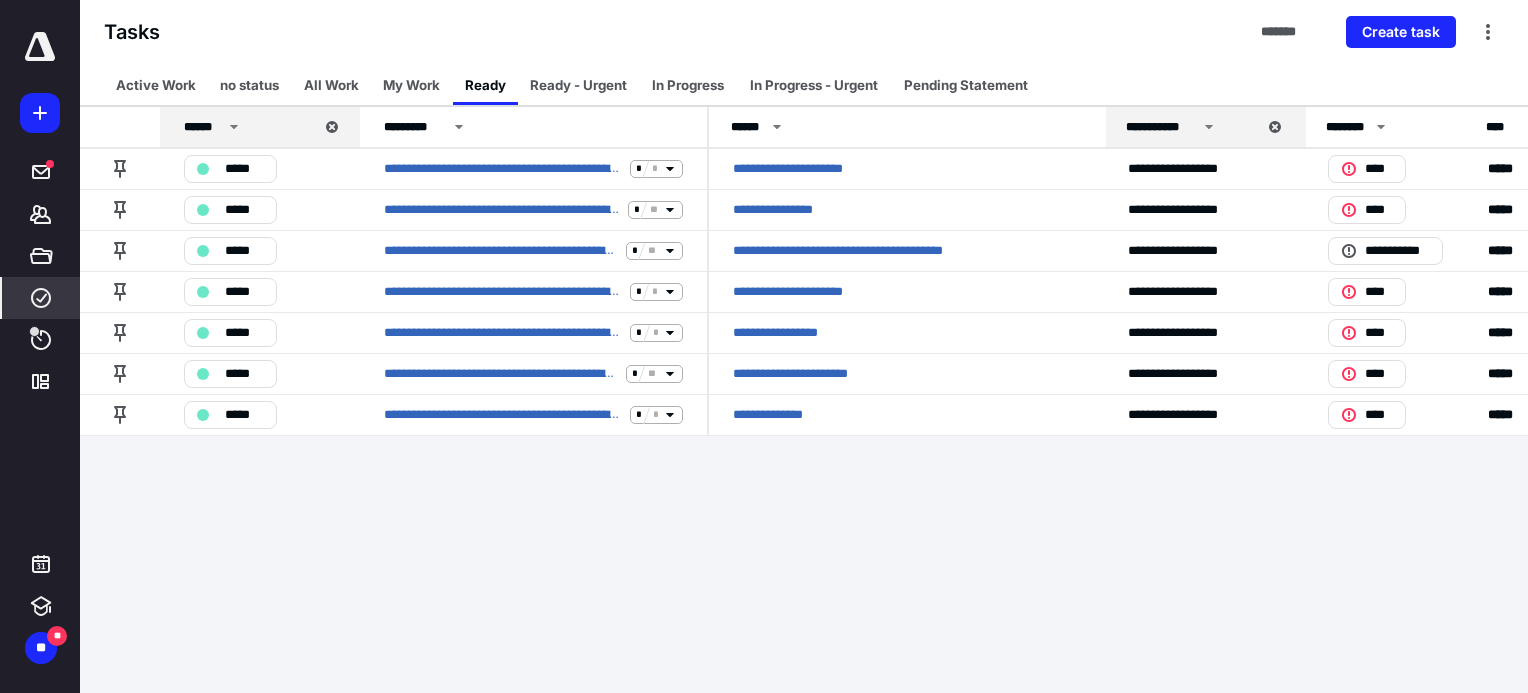 click on "Tasks ******* Create task" at bounding box center (804, 32) 